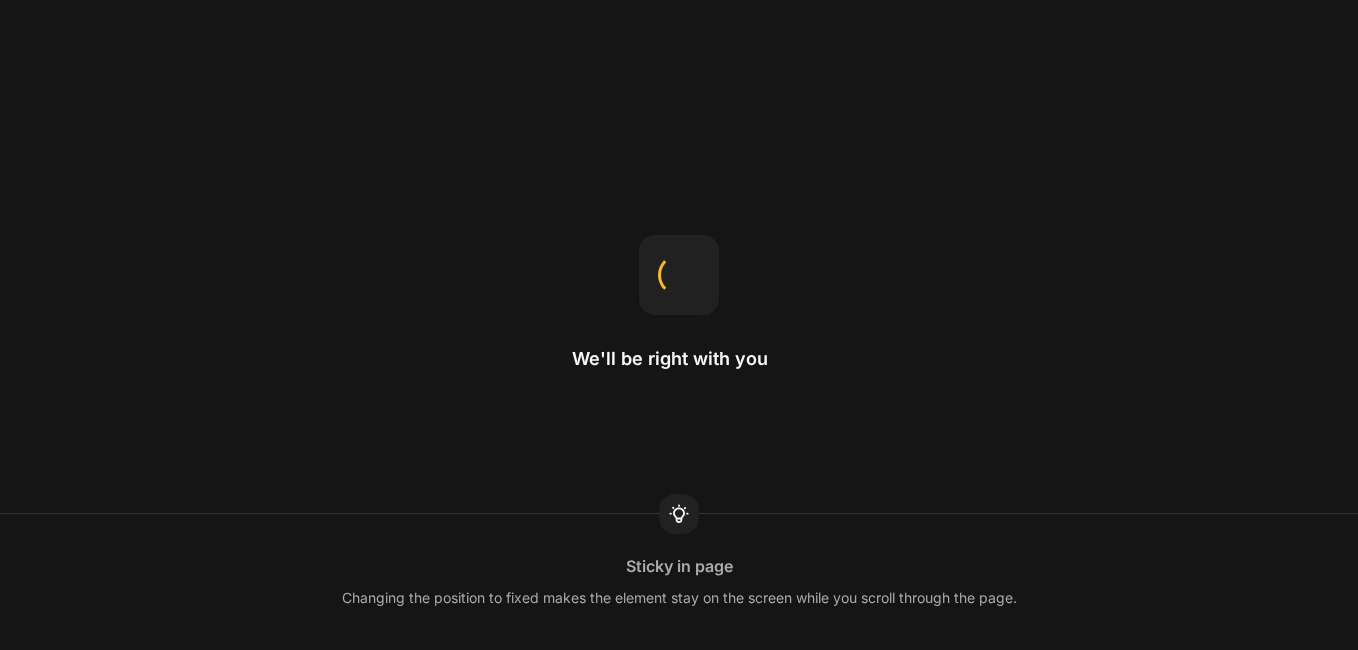 scroll, scrollTop: 0, scrollLeft: 0, axis: both 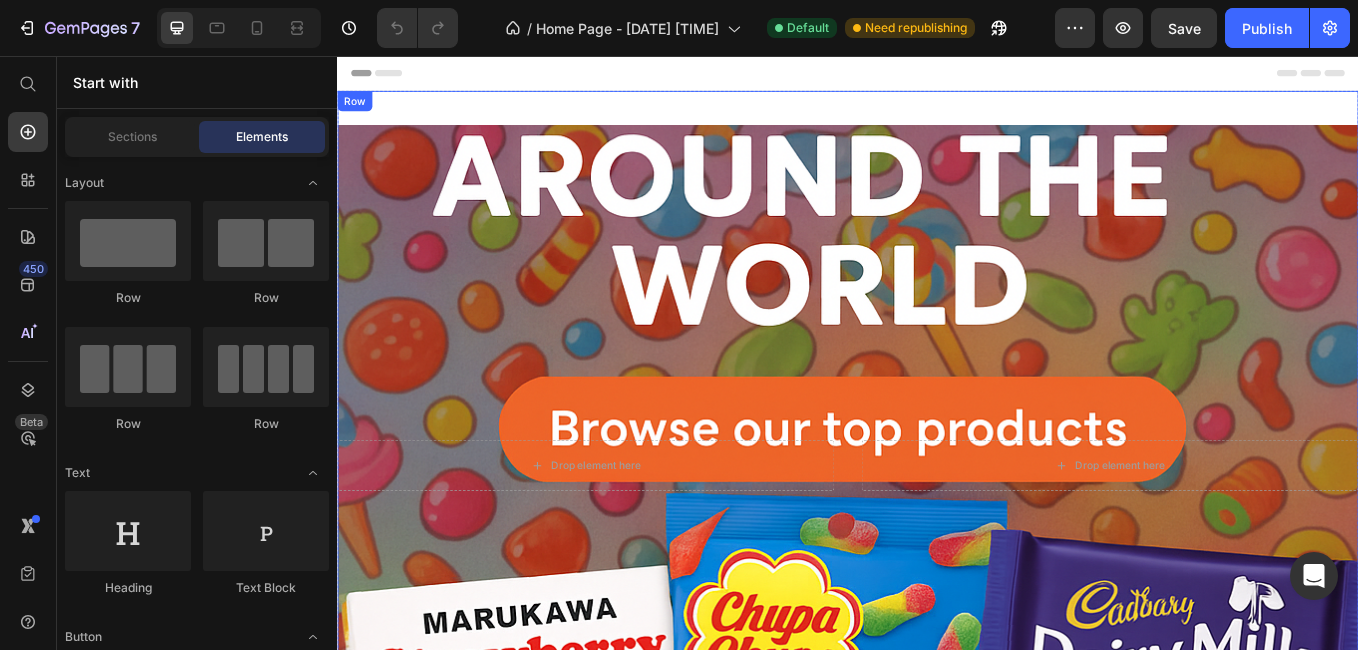 click on "Drop element here
Drop element here Hero Banner" at bounding box center (937, 517) 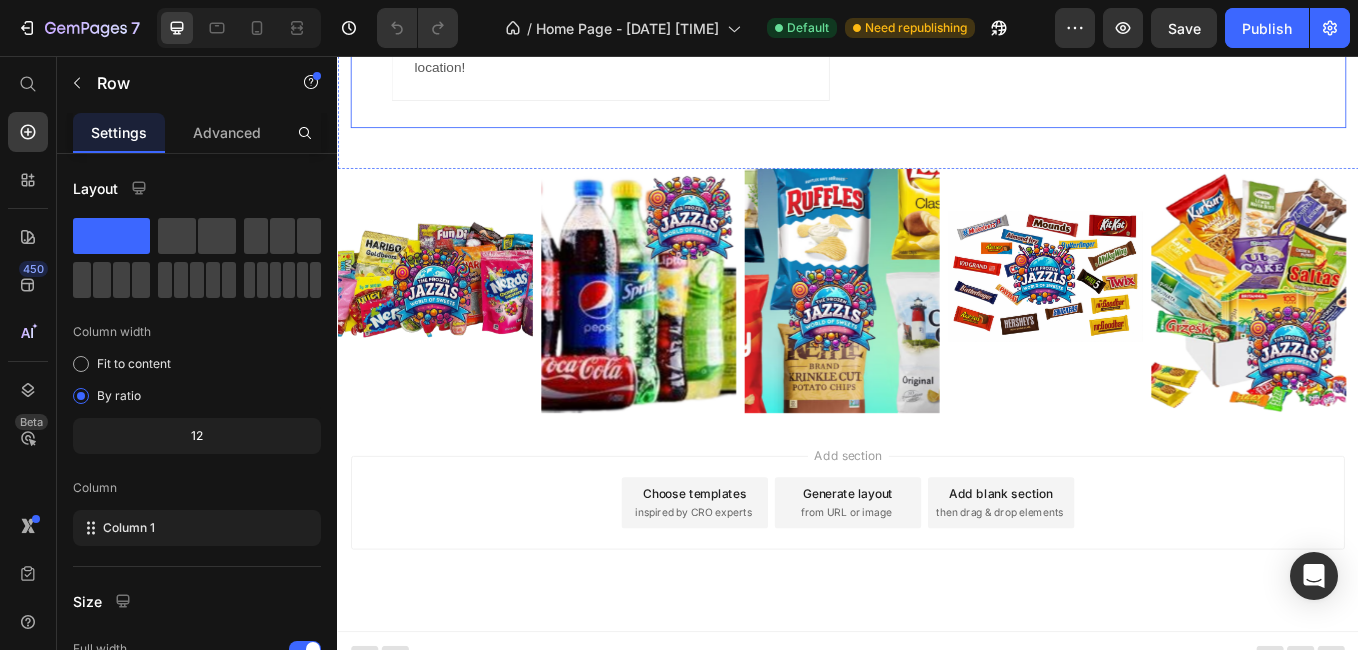 scroll, scrollTop: 5231, scrollLeft: 0, axis: vertical 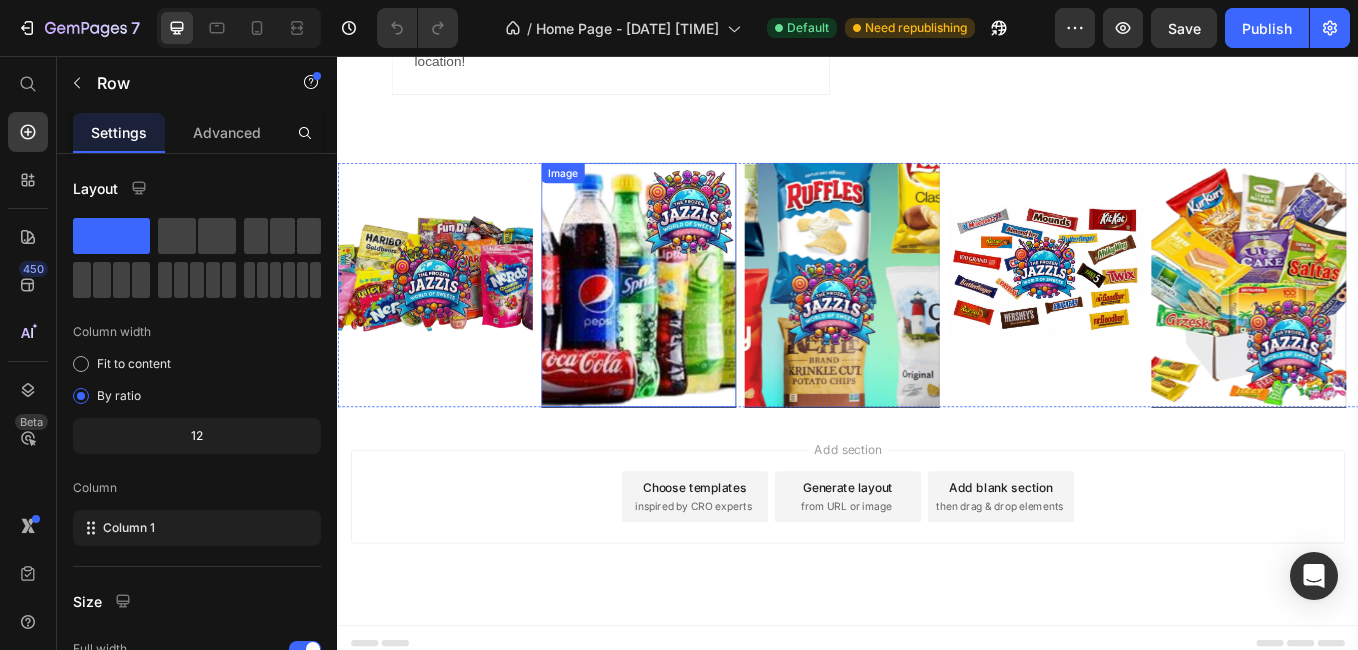 click at bounding box center [690, 325] 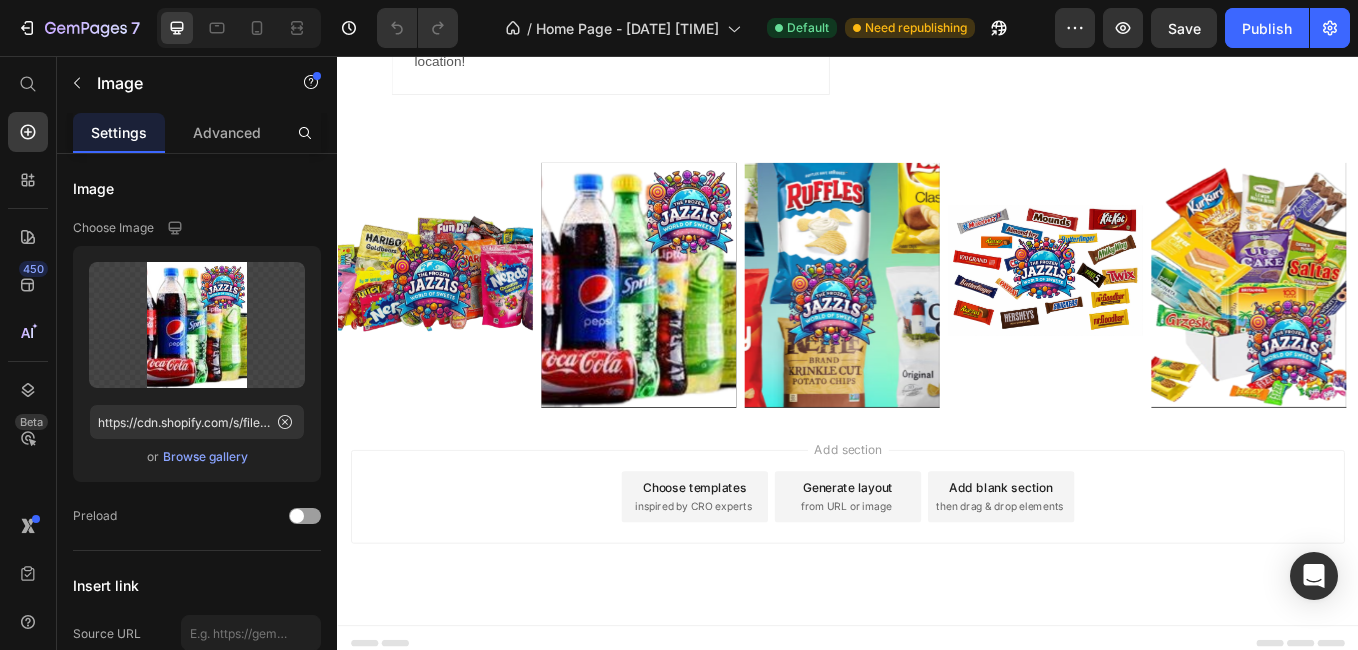 click on "Add section Choose templates inspired by CRO experts Generate layout from URL or image Add blank section then drag & drop elements" at bounding box center (937, 602) 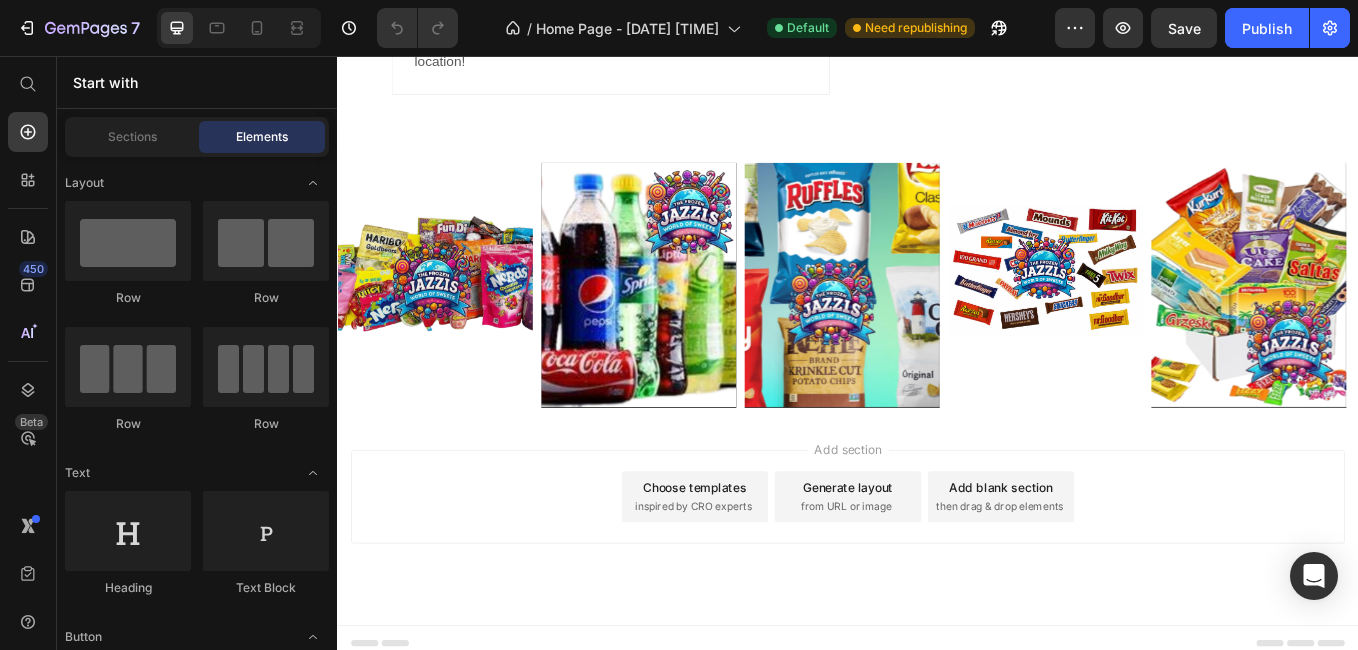 click on "Add section Choose templates inspired by CRO experts Generate layout from URL or image Add blank section then drag & drop elements" at bounding box center [937, 602] 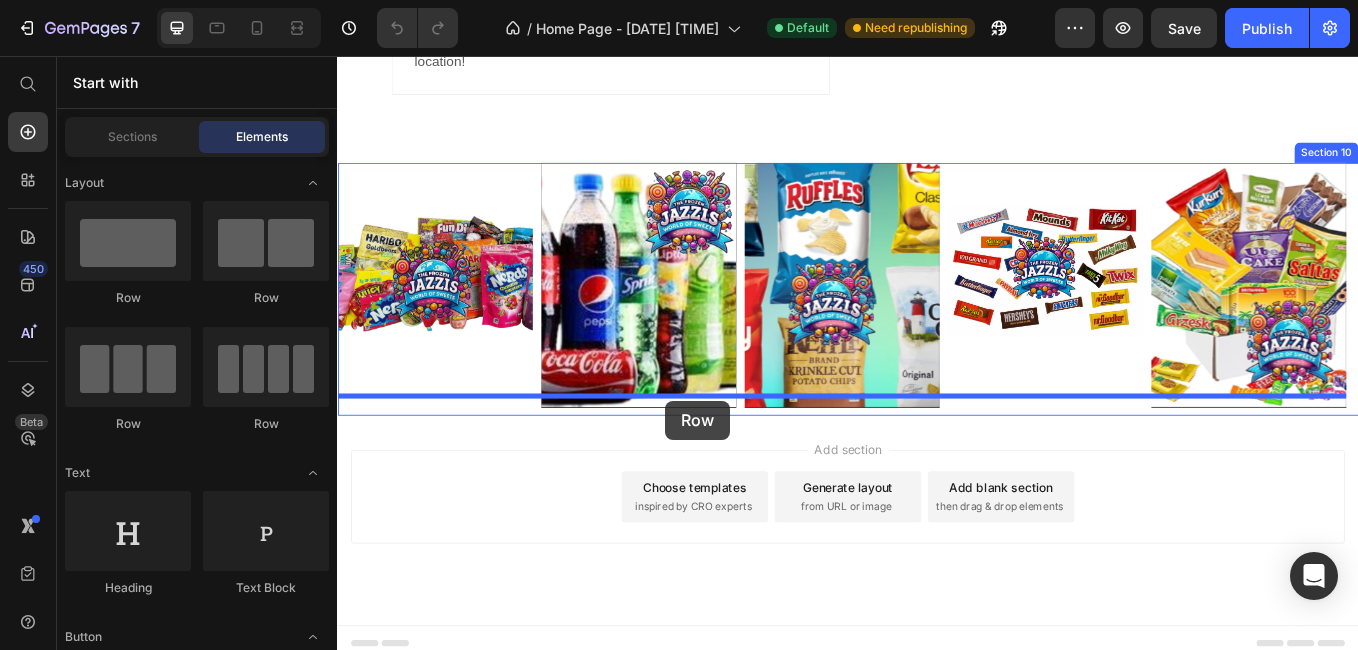 drag, startPoint x: 468, startPoint y: 302, endPoint x: 723, endPoint y: 461, distance: 300.50955 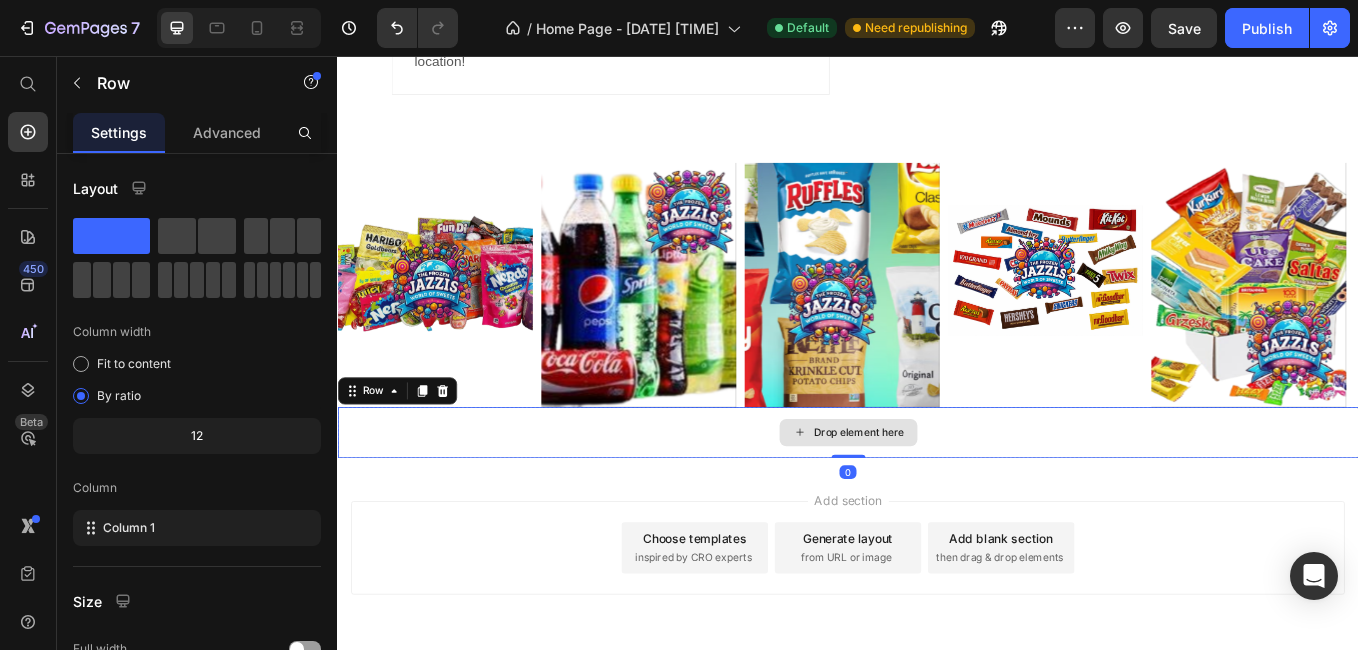 click on "Drop element here" at bounding box center [937, 499] 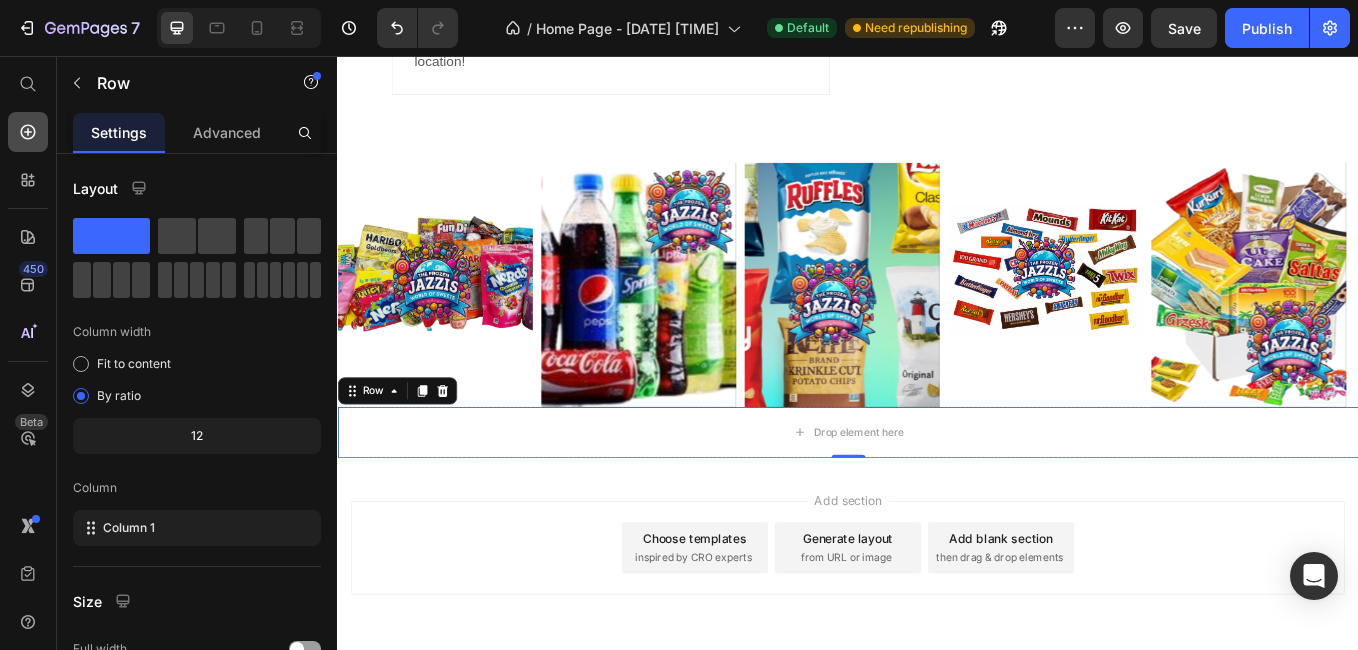 click 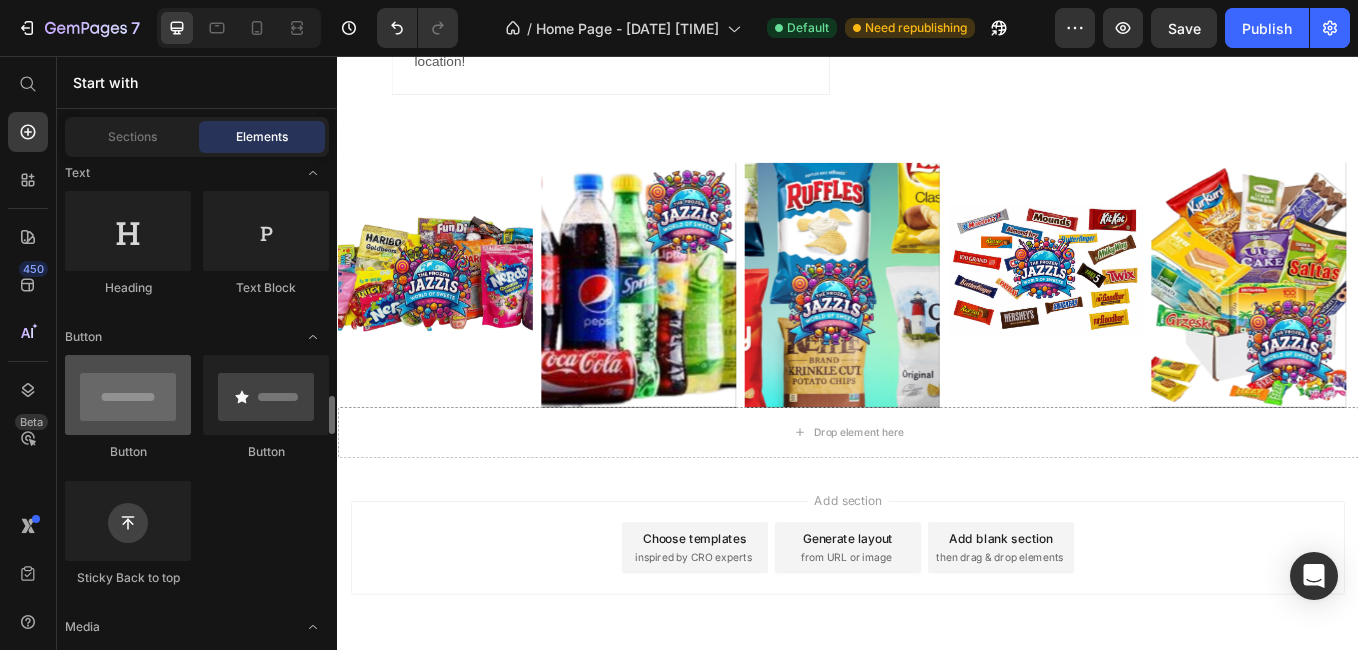 scroll, scrollTop: 500, scrollLeft: 0, axis: vertical 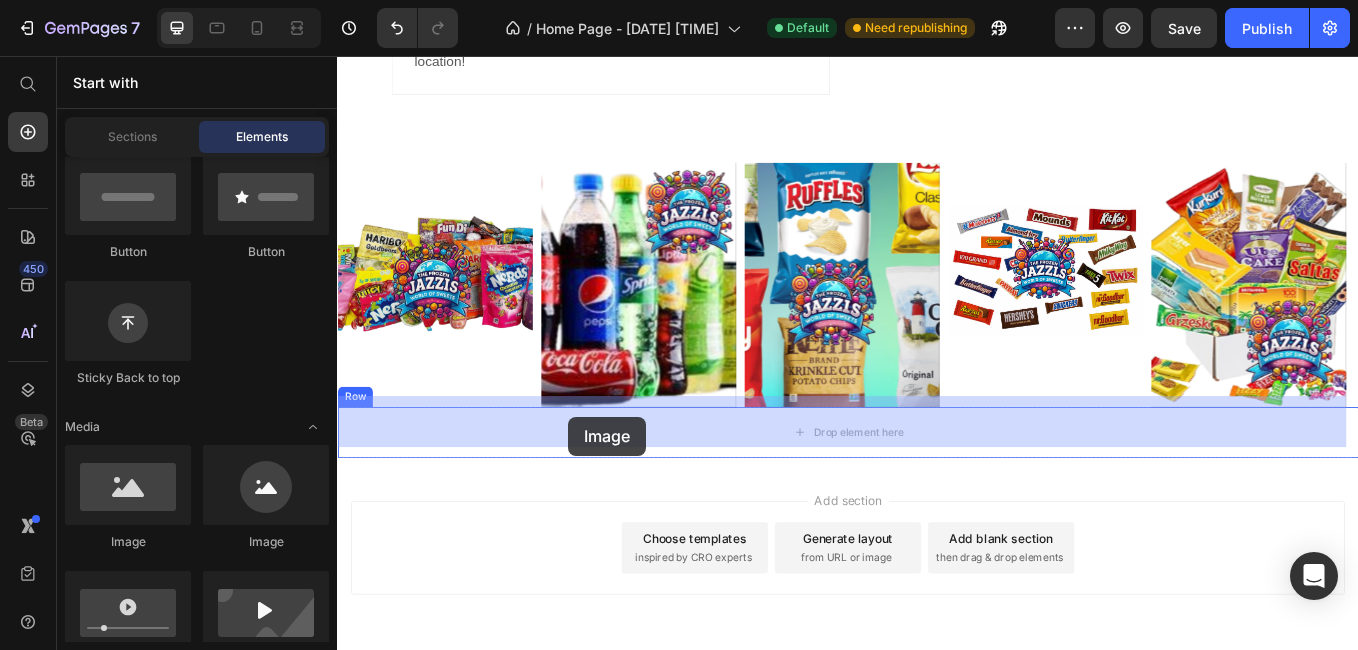 drag, startPoint x: 499, startPoint y: 534, endPoint x: 617, endPoint y: 492, distance: 125.25175 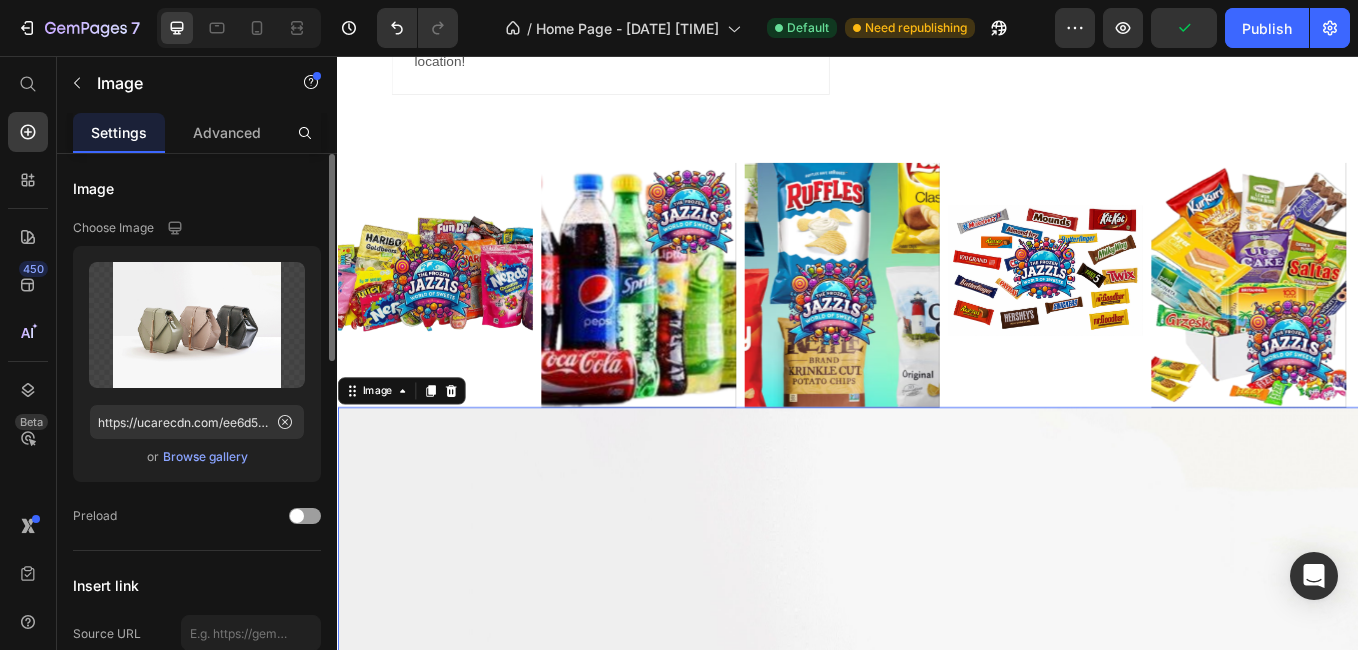 click on "Browse gallery" at bounding box center [205, 457] 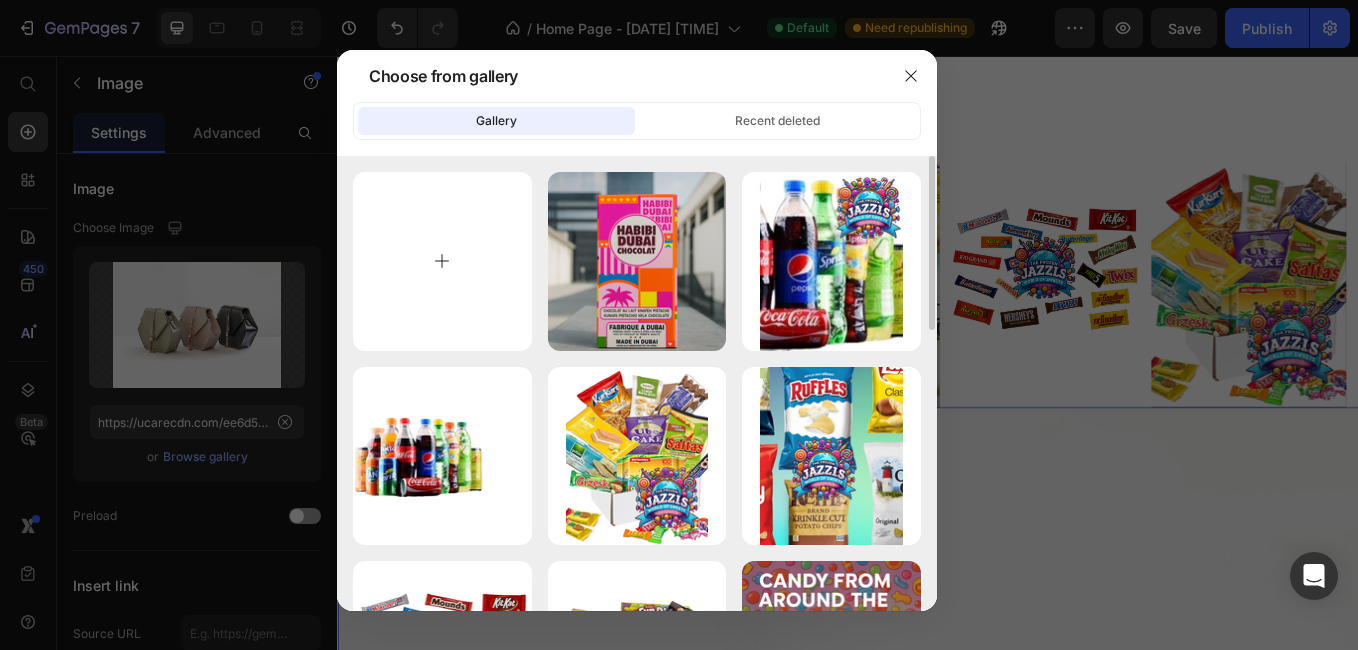 click at bounding box center [442, 261] 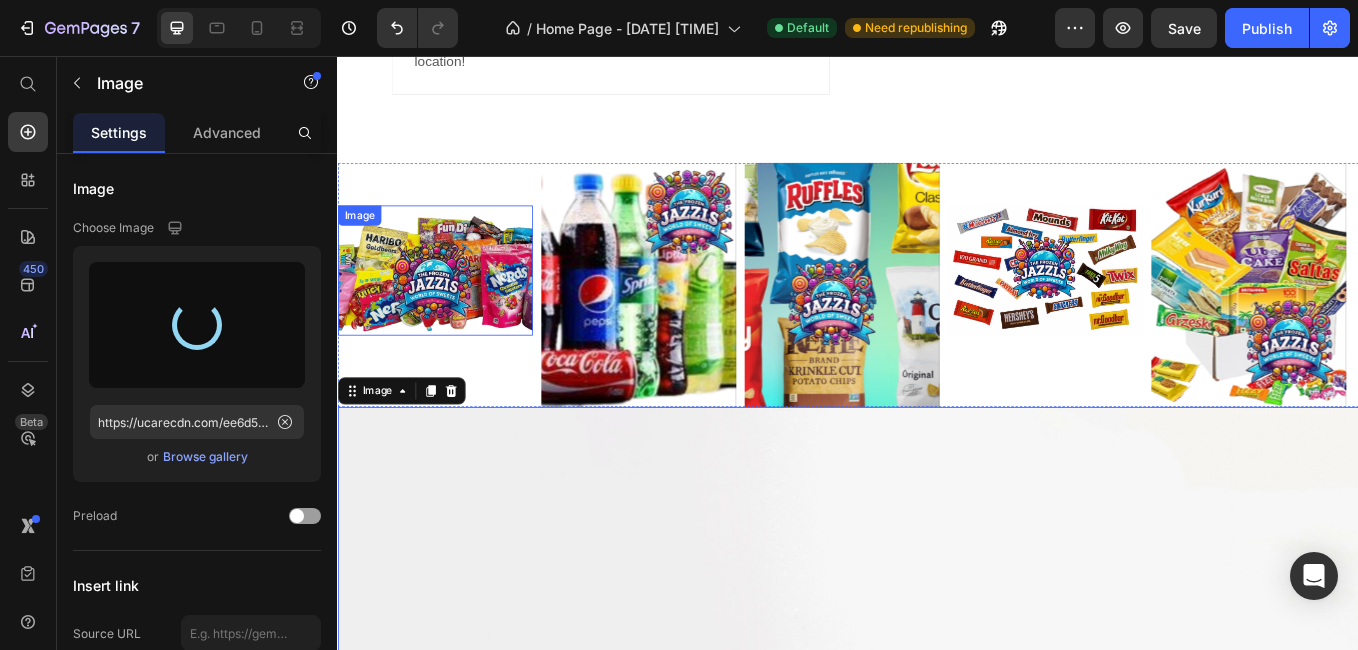 type on "https://cdn.shopify.com/s/files/1/0730/2889/4940/files/gempages_[FILENAME].png" 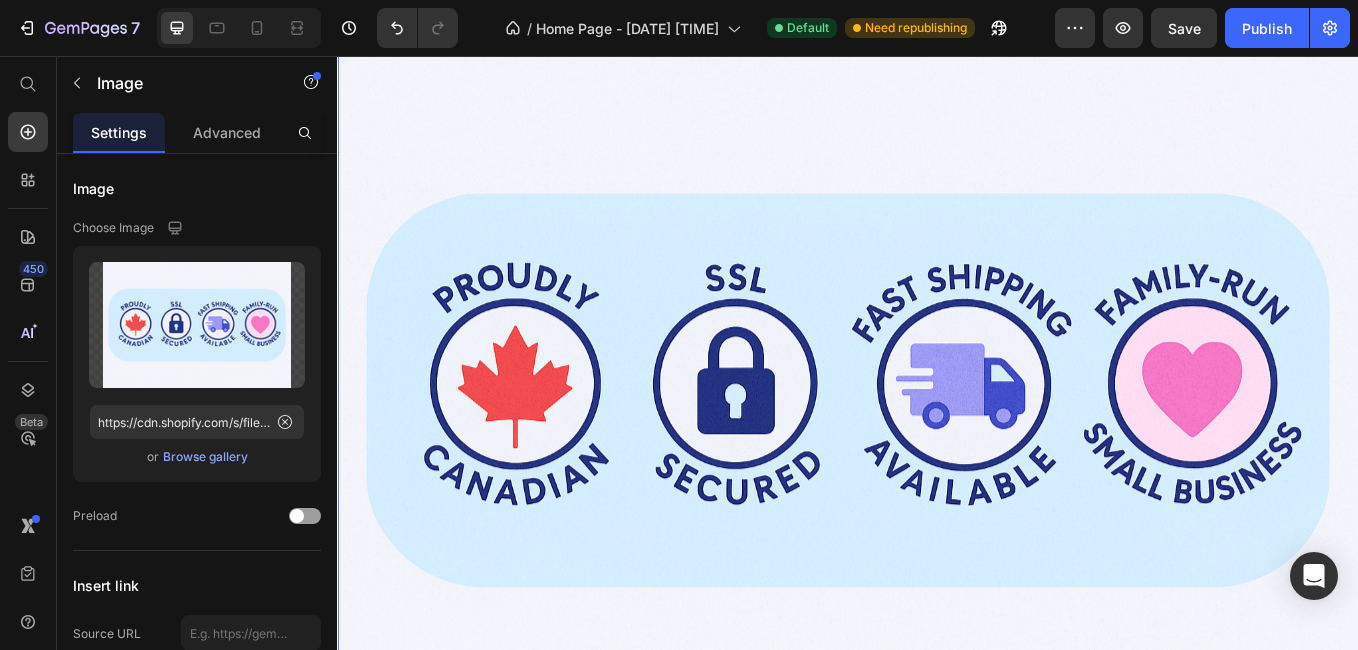 scroll, scrollTop: 5631, scrollLeft: 0, axis: vertical 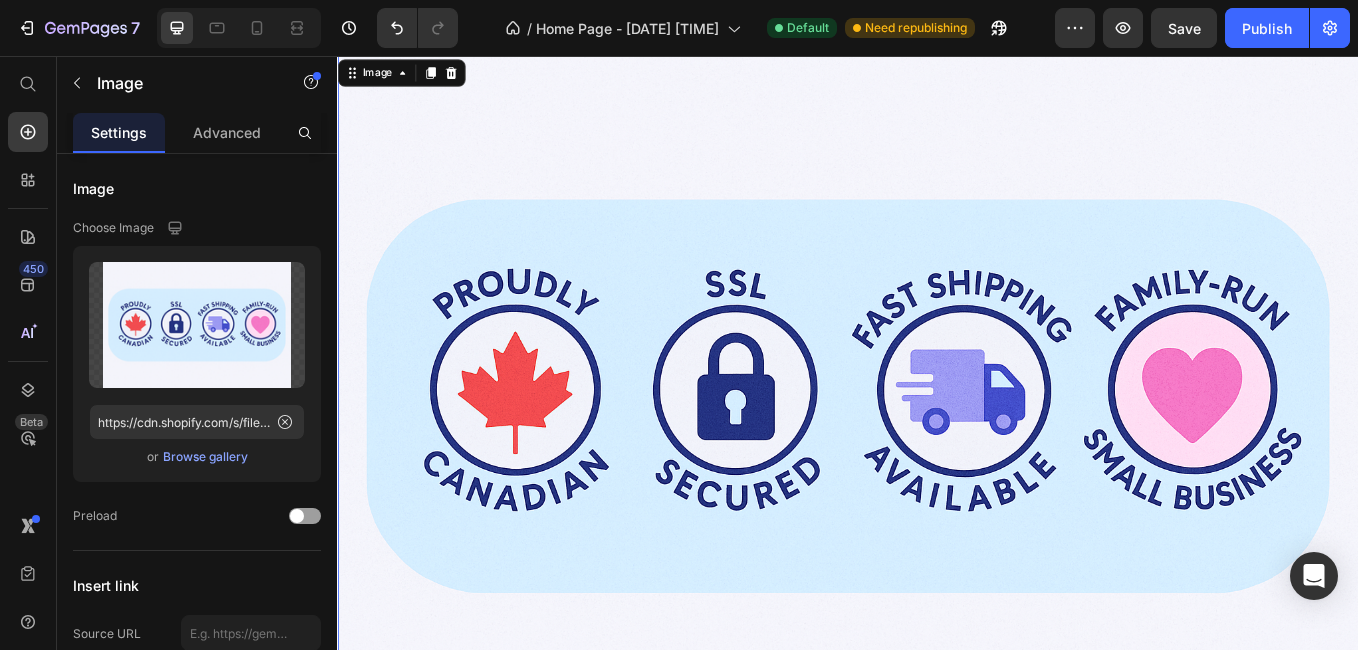 click at bounding box center [937, 456] 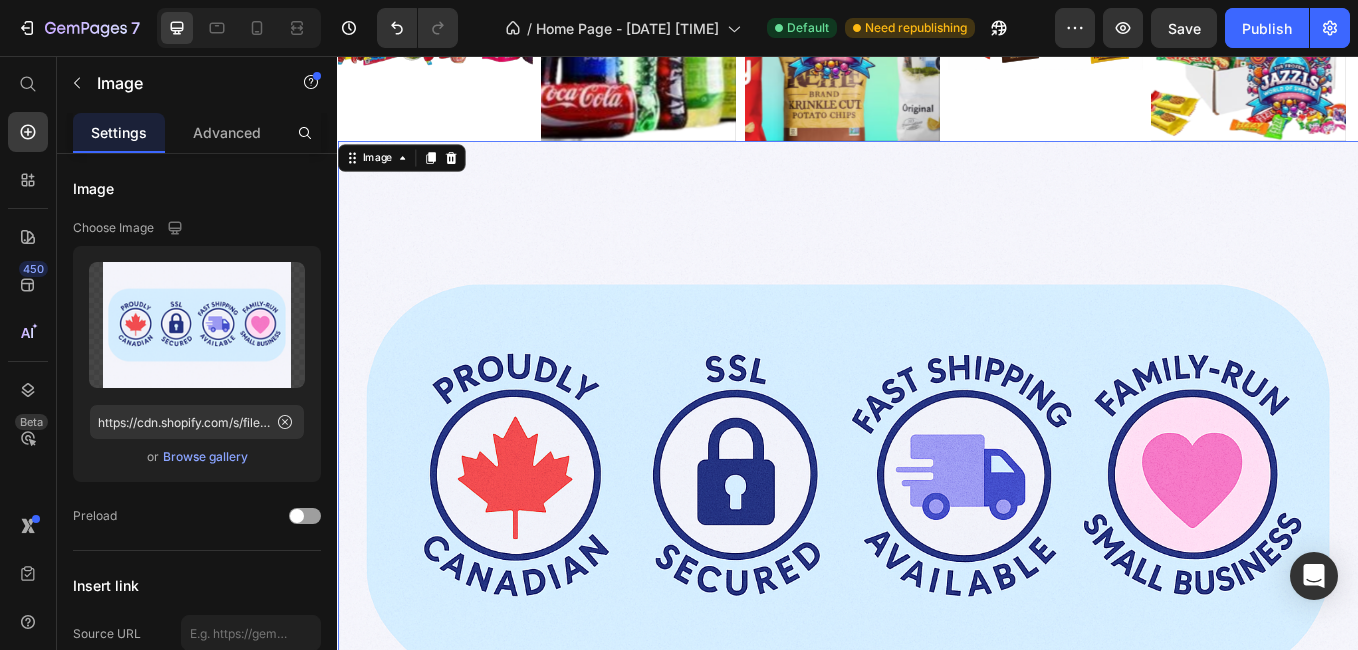scroll, scrollTop: 5731, scrollLeft: 0, axis: vertical 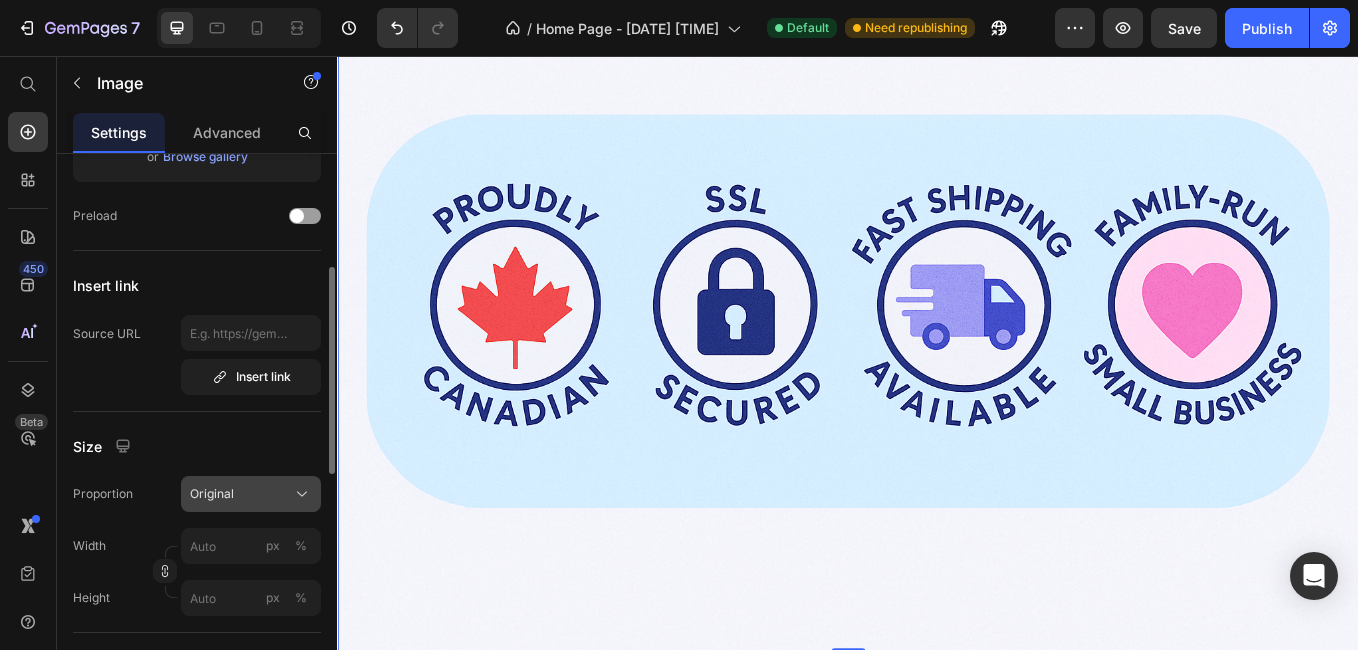 click on "Original" 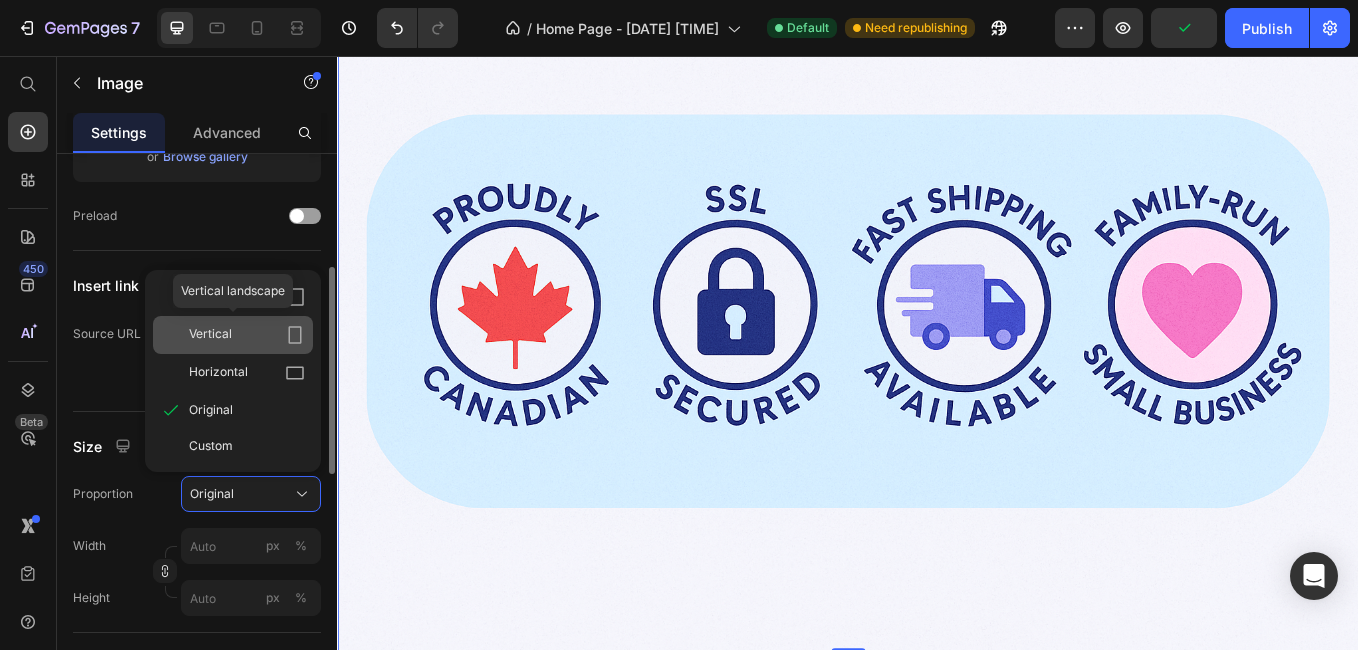 click on "Vertical" at bounding box center [210, 335] 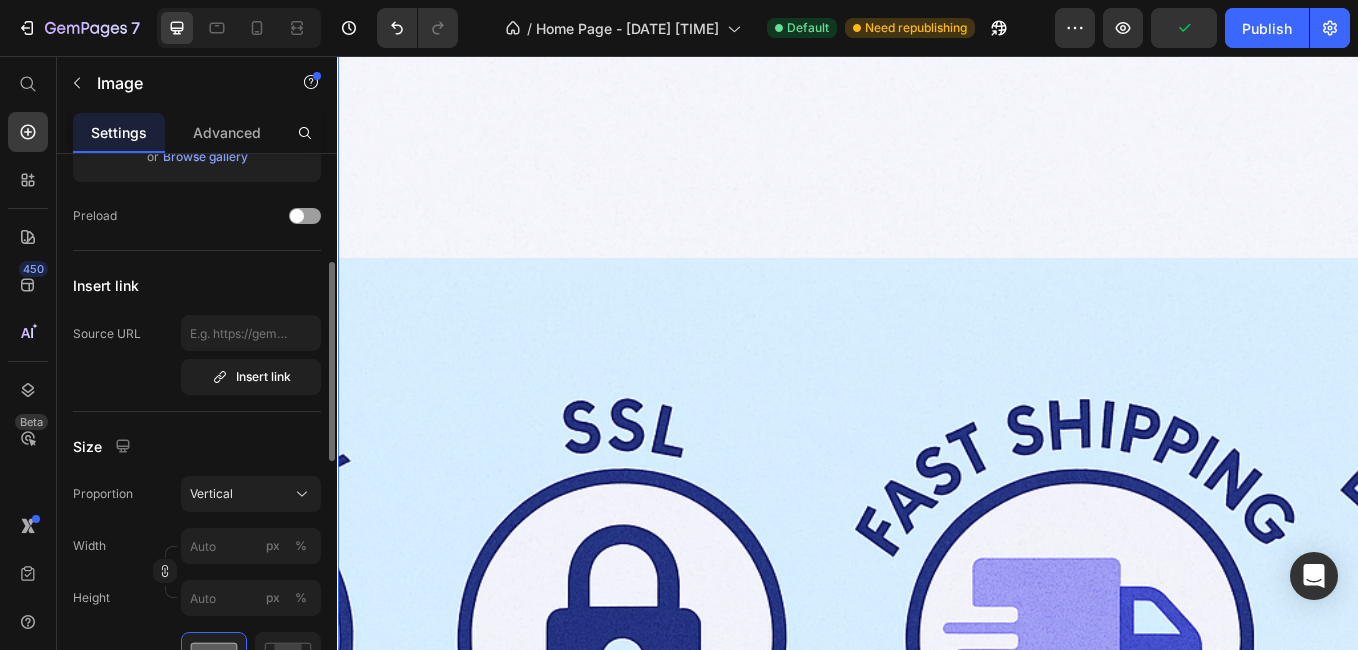 scroll, scrollTop: 600, scrollLeft: 0, axis: vertical 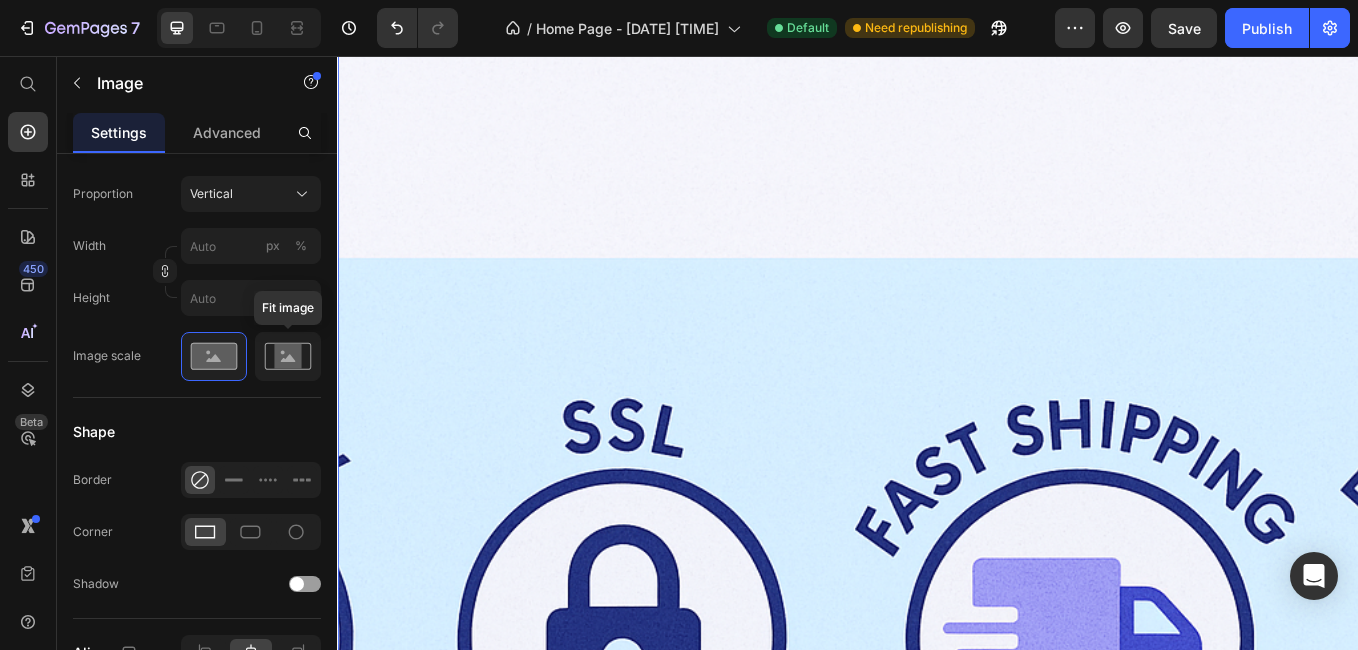 click 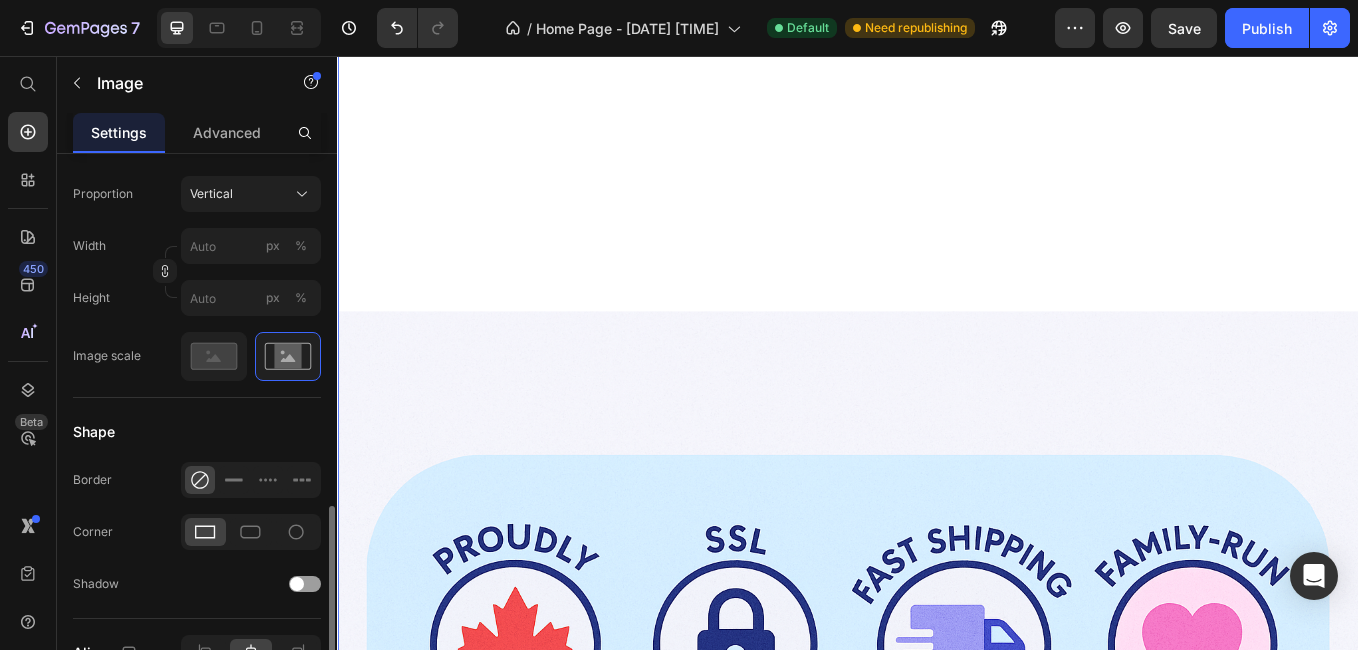 scroll, scrollTop: 700, scrollLeft: 0, axis: vertical 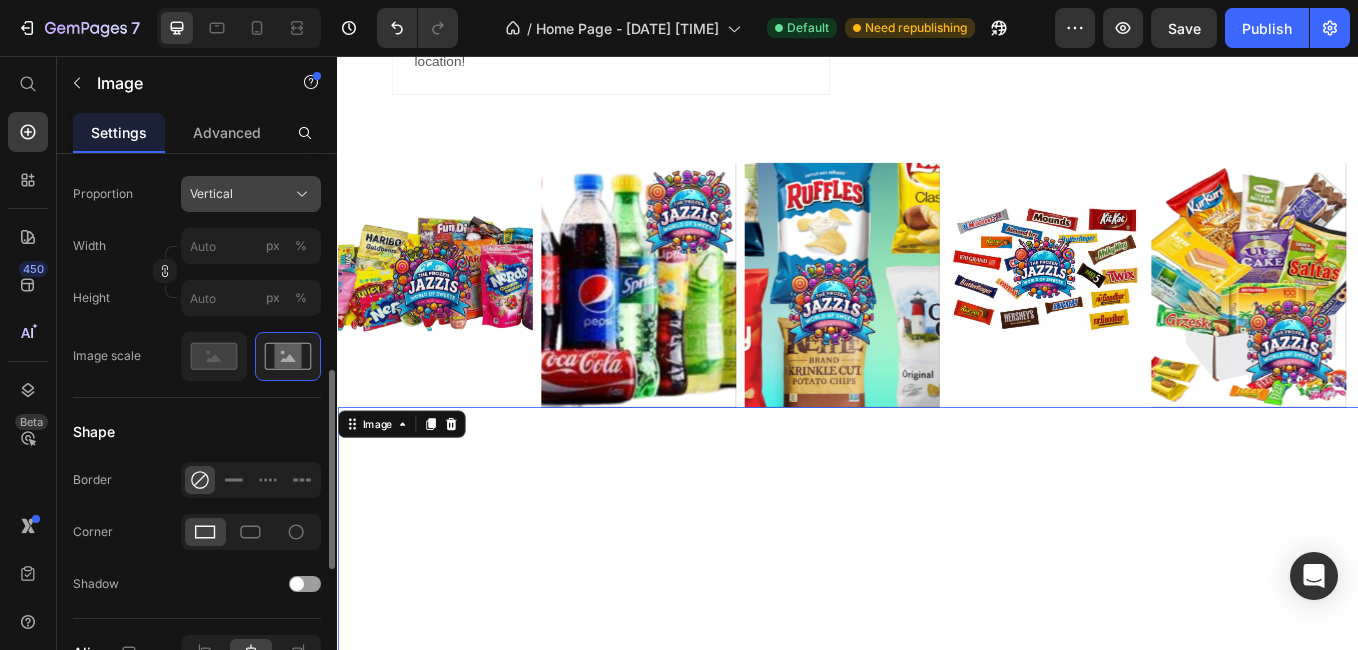 click on "Vertical" at bounding box center (251, 194) 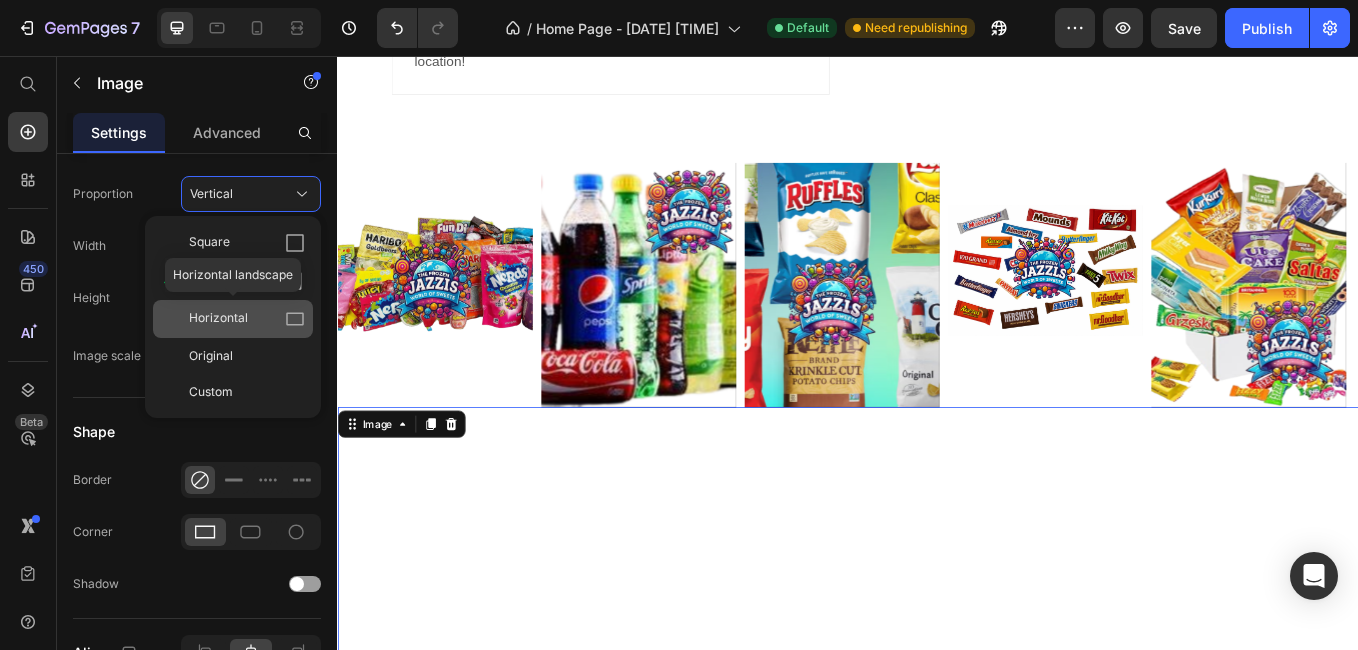 click on "Horizontal" at bounding box center [218, 319] 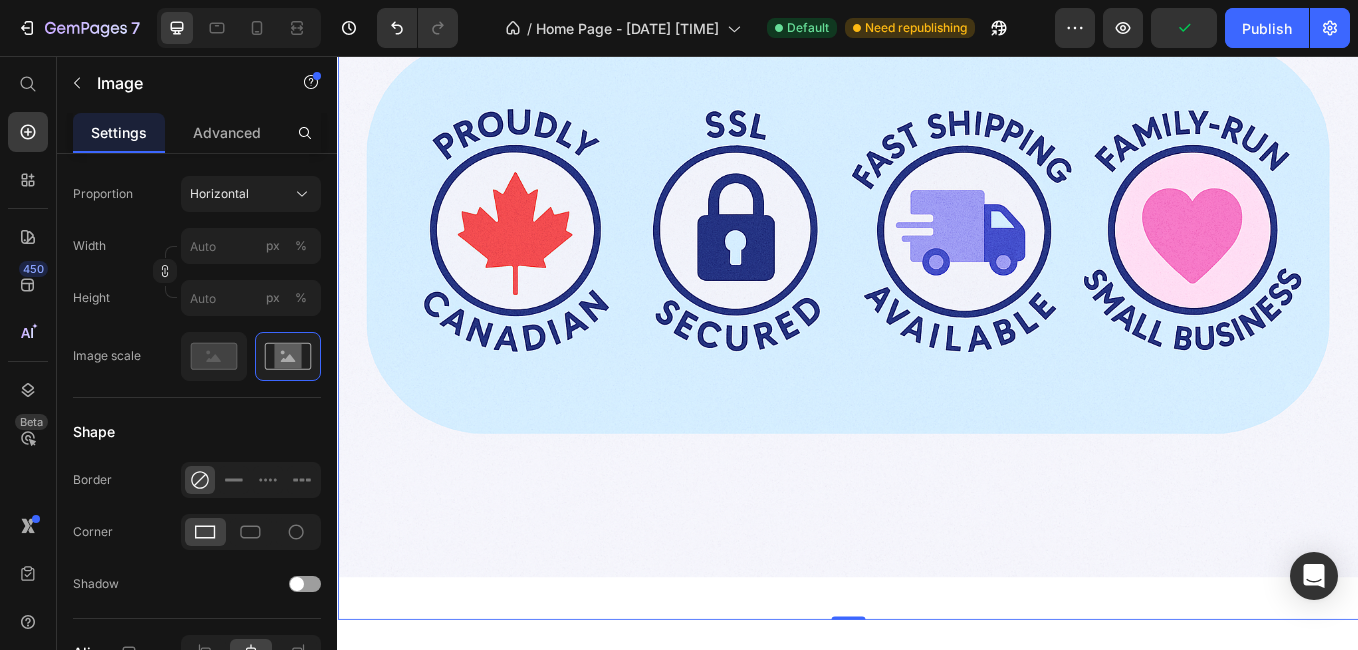 scroll, scrollTop: 5931, scrollLeft: 0, axis: vertical 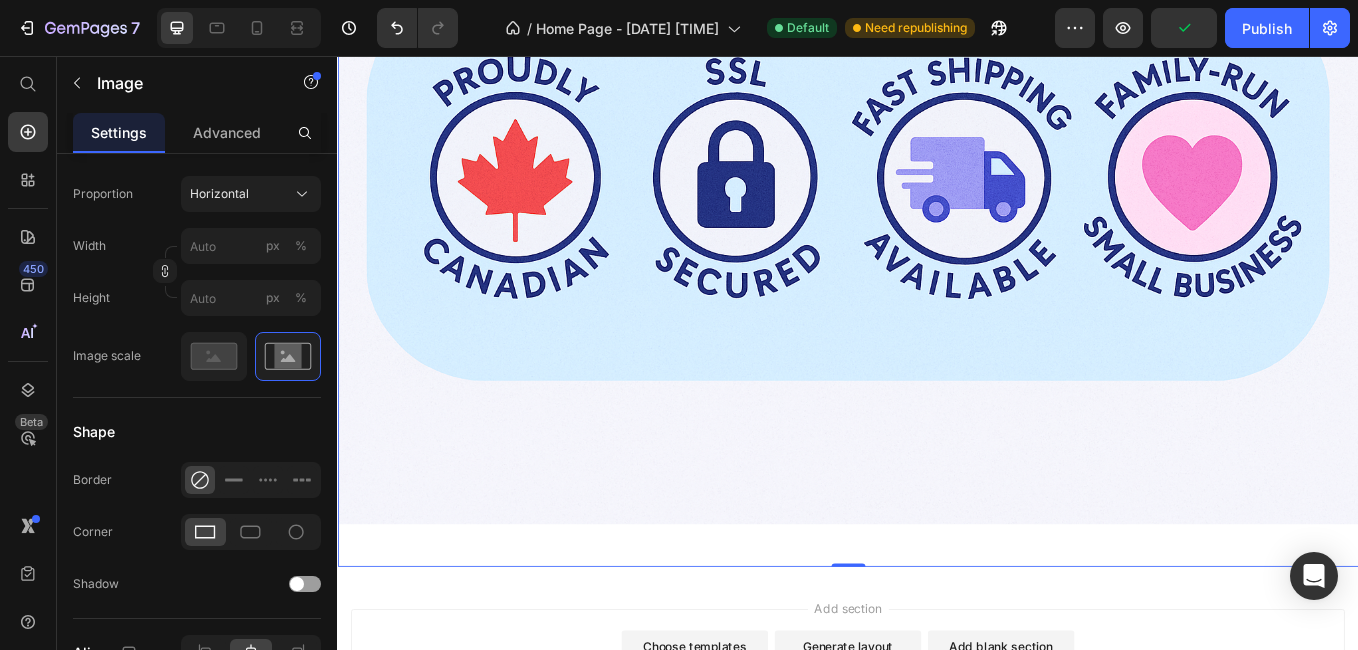 click on "Width px % Height px %" 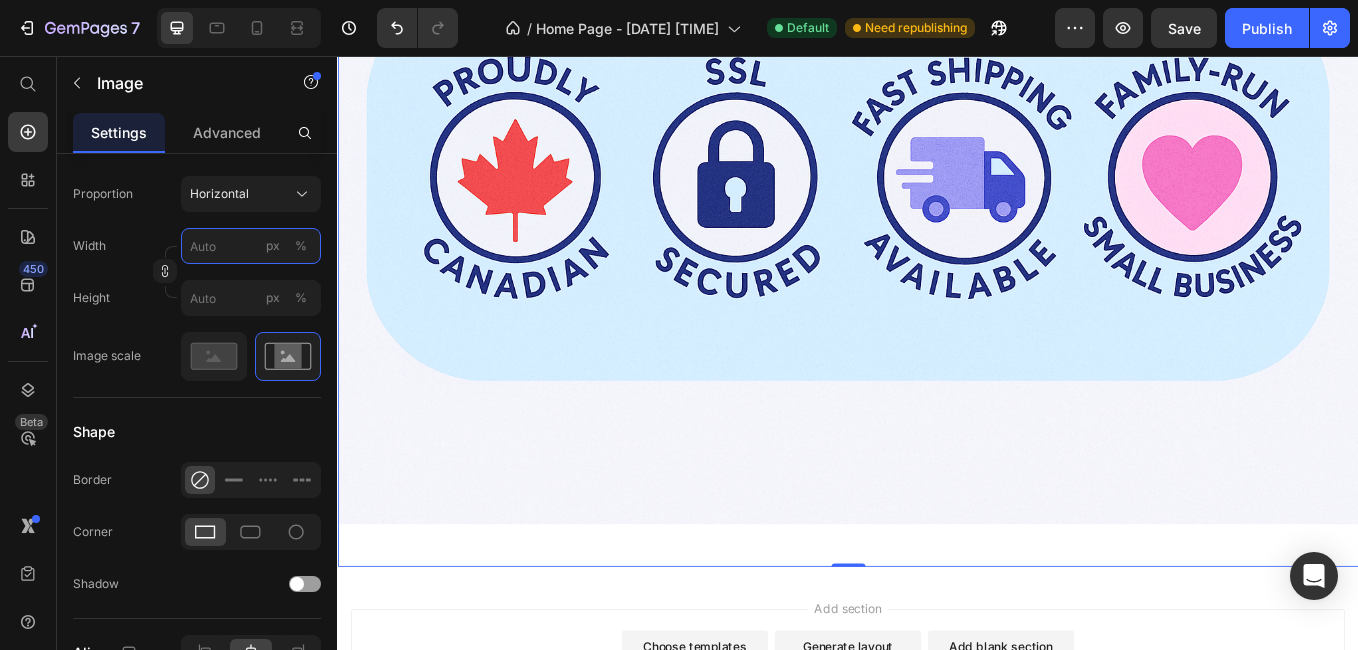click on "px %" at bounding box center (251, 246) 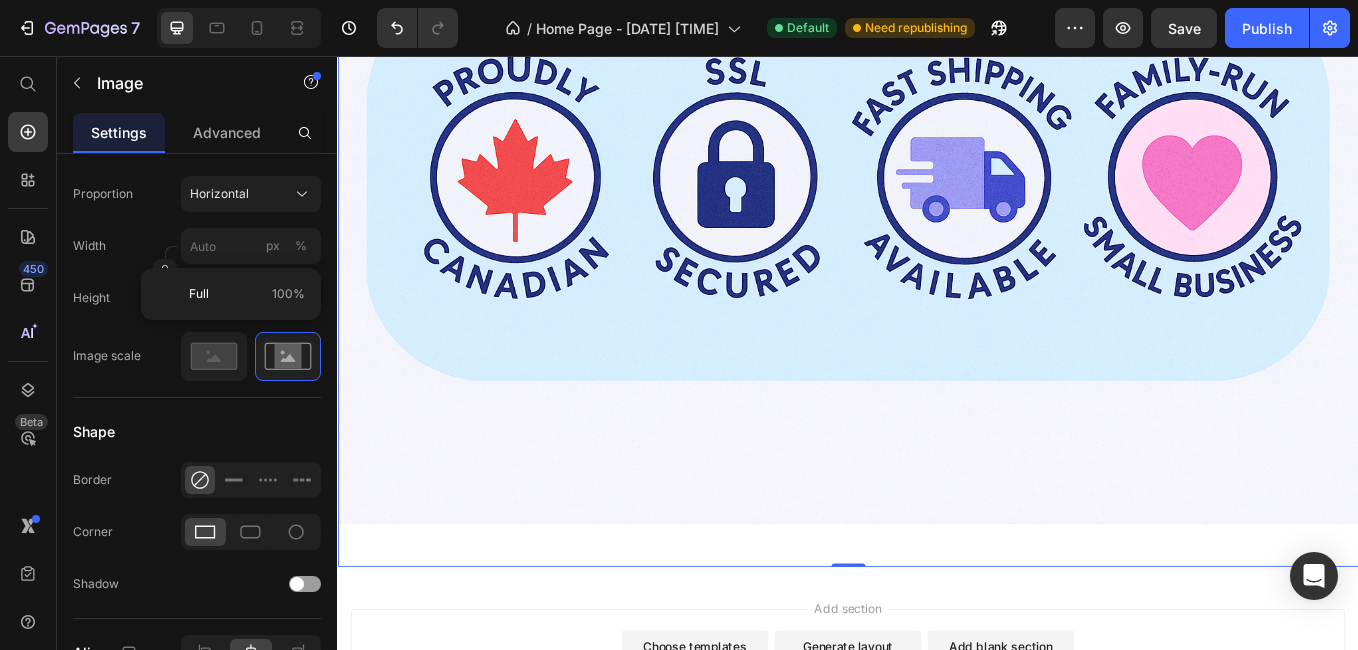 click on "Image scale" 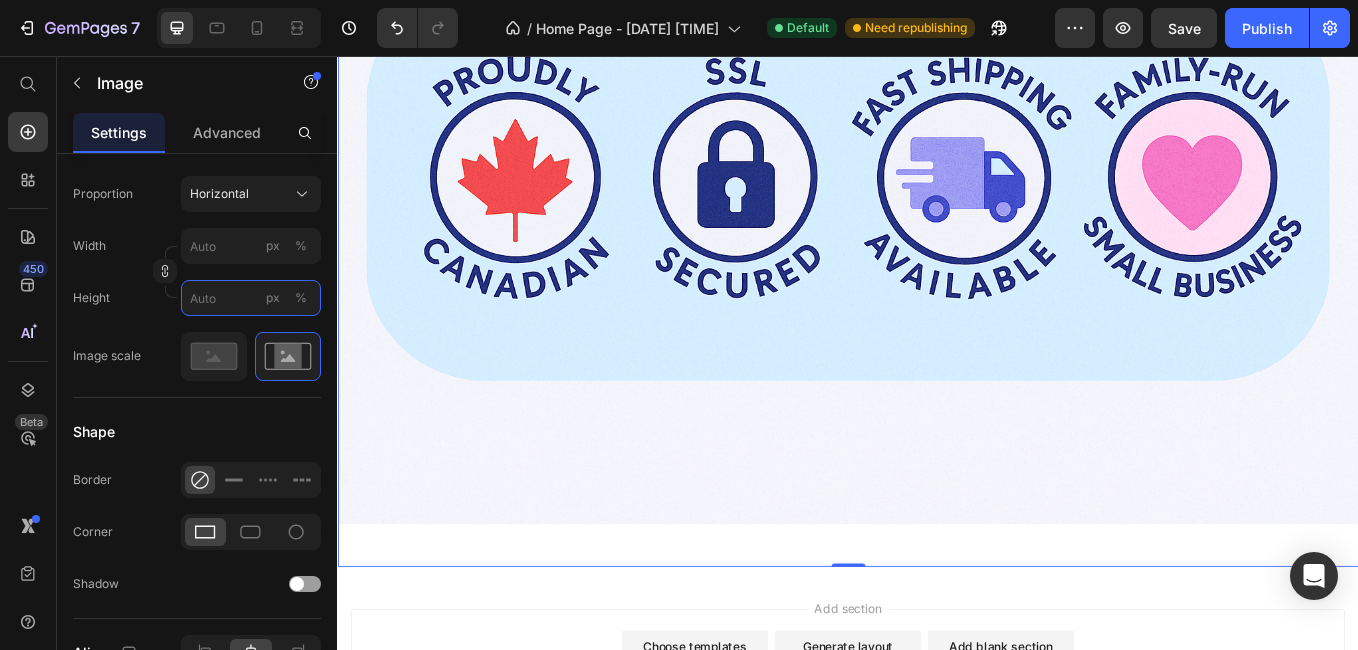 click on "px %" at bounding box center (251, 298) 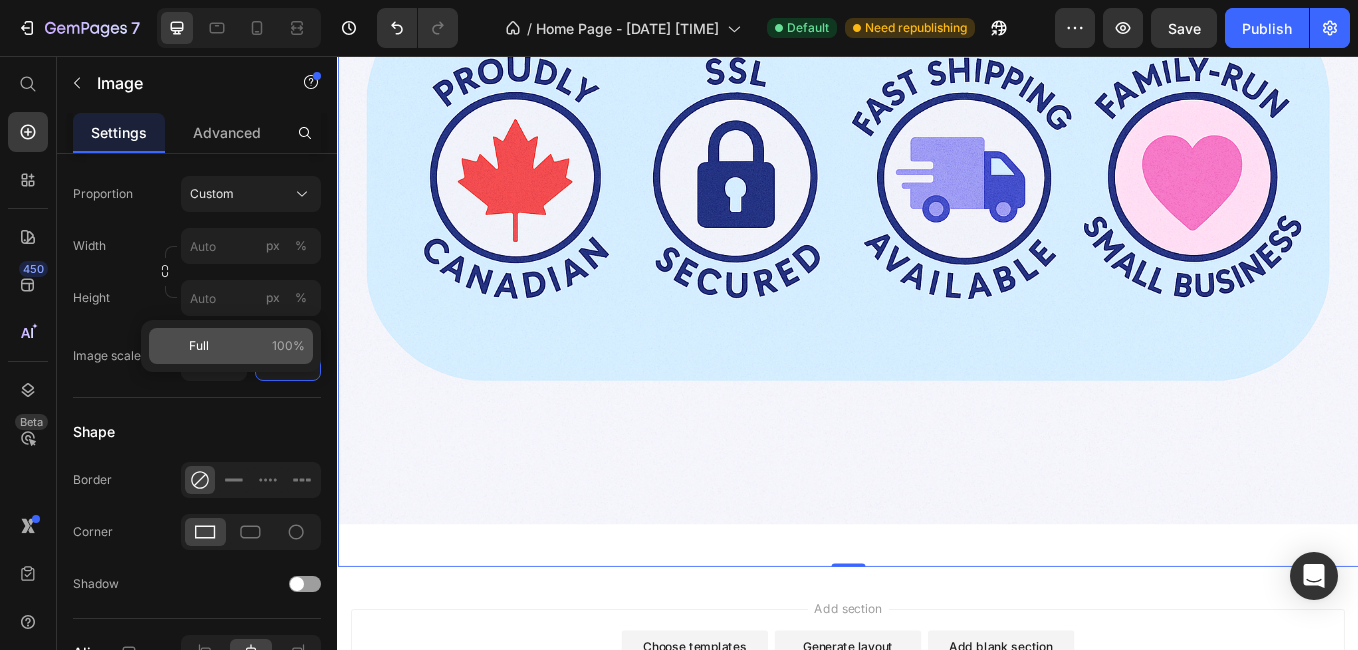 click on "100%" at bounding box center [288, 346] 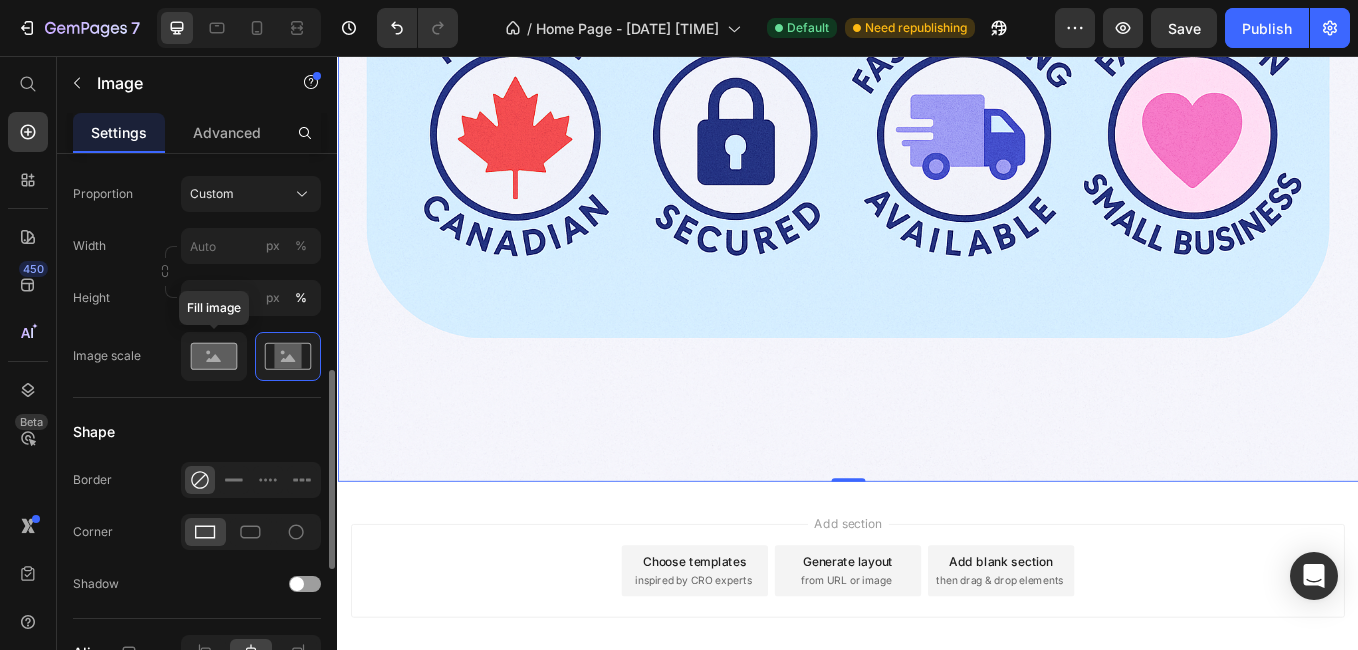 click 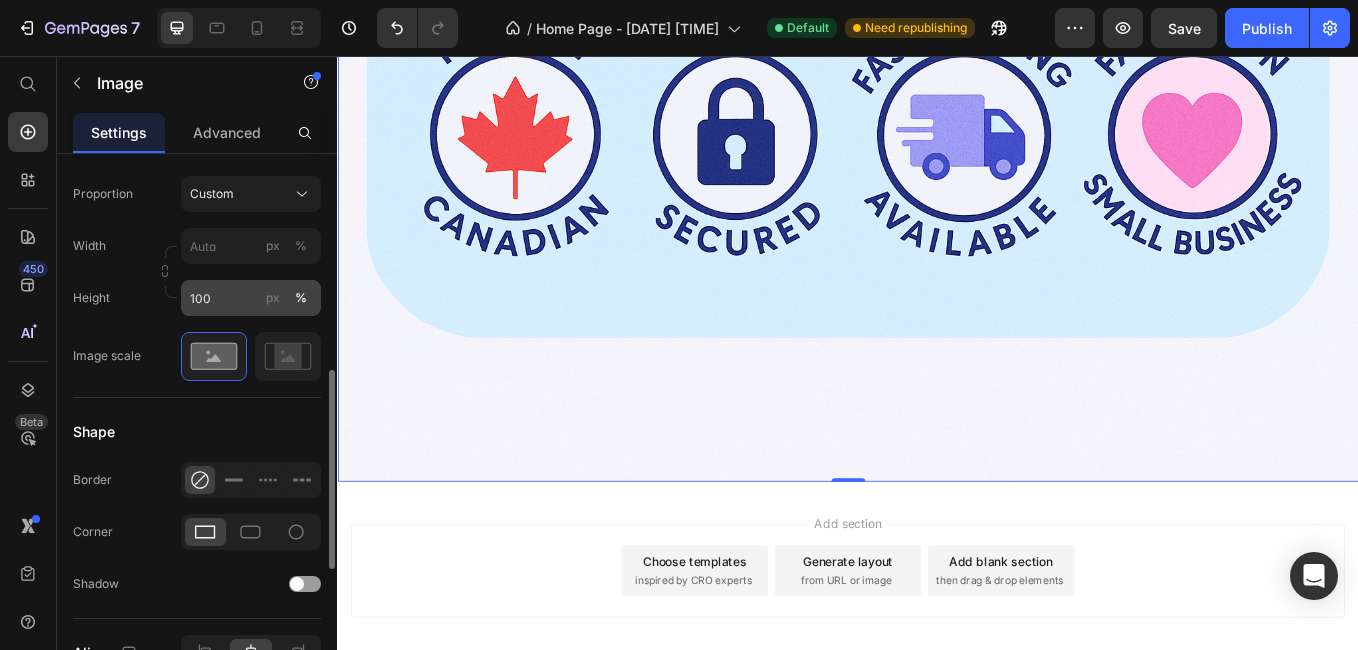 click on "%" 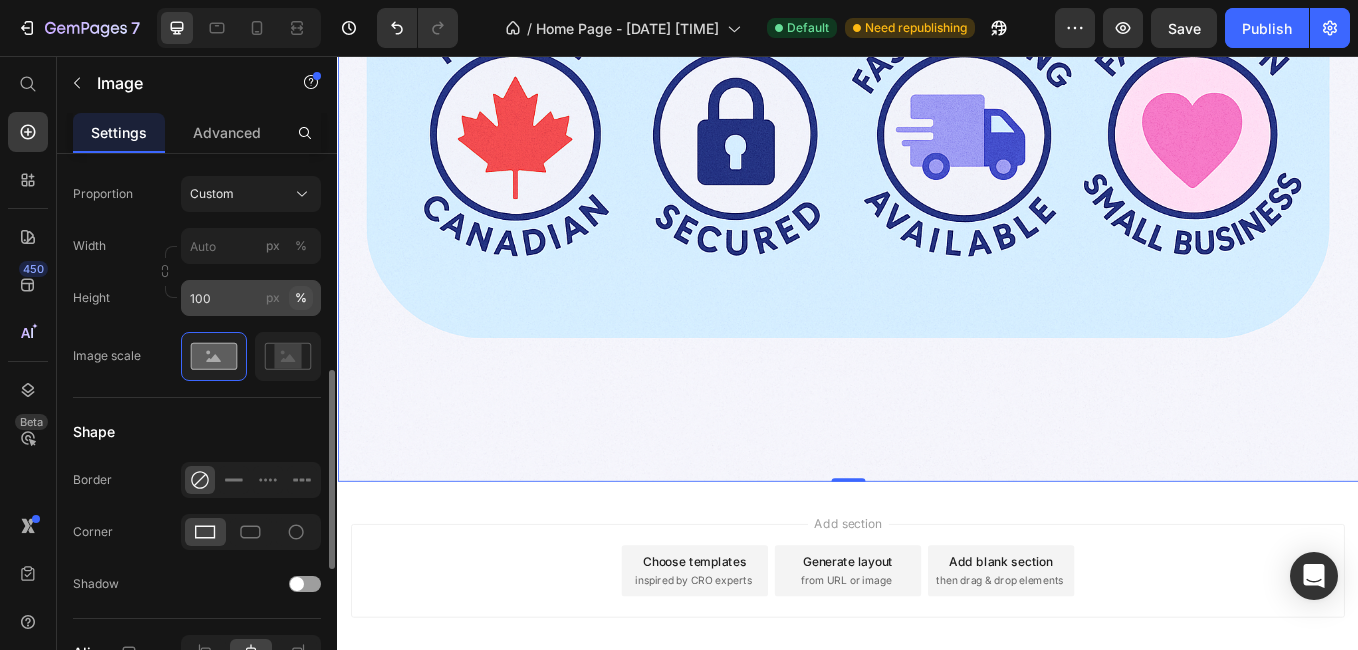 click on "%" at bounding box center (301, 298) 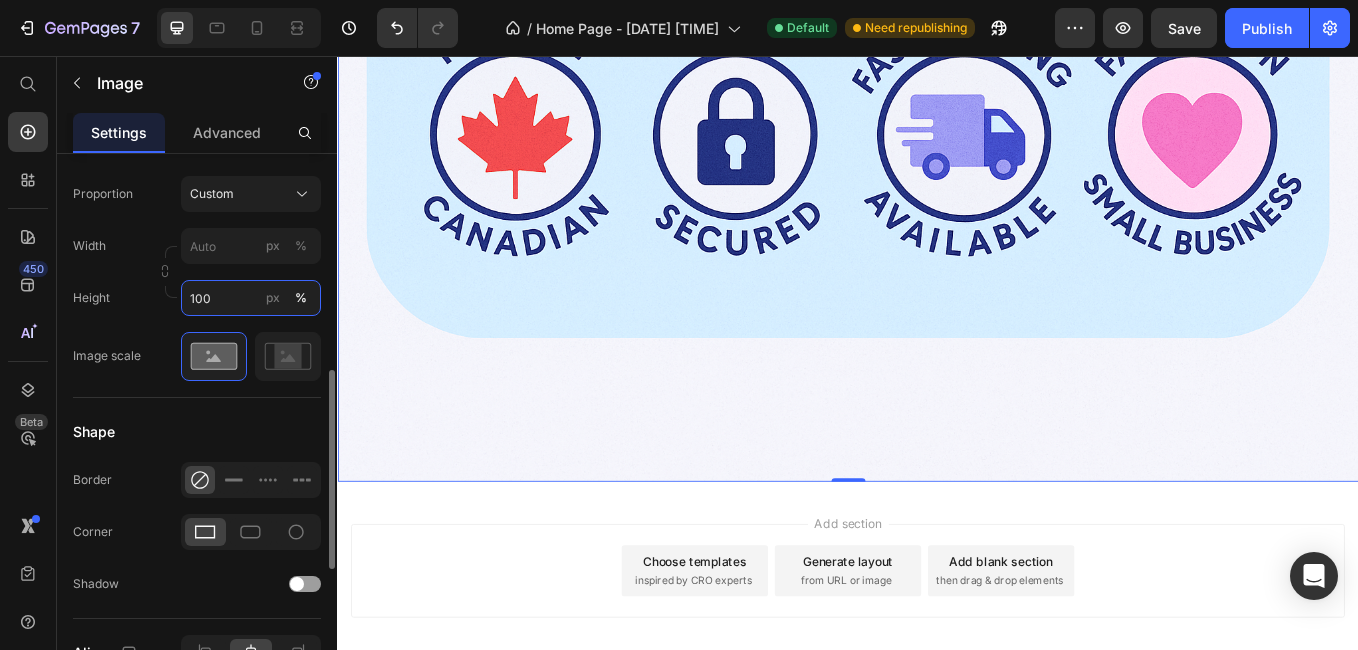 click on "100" at bounding box center (251, 298) 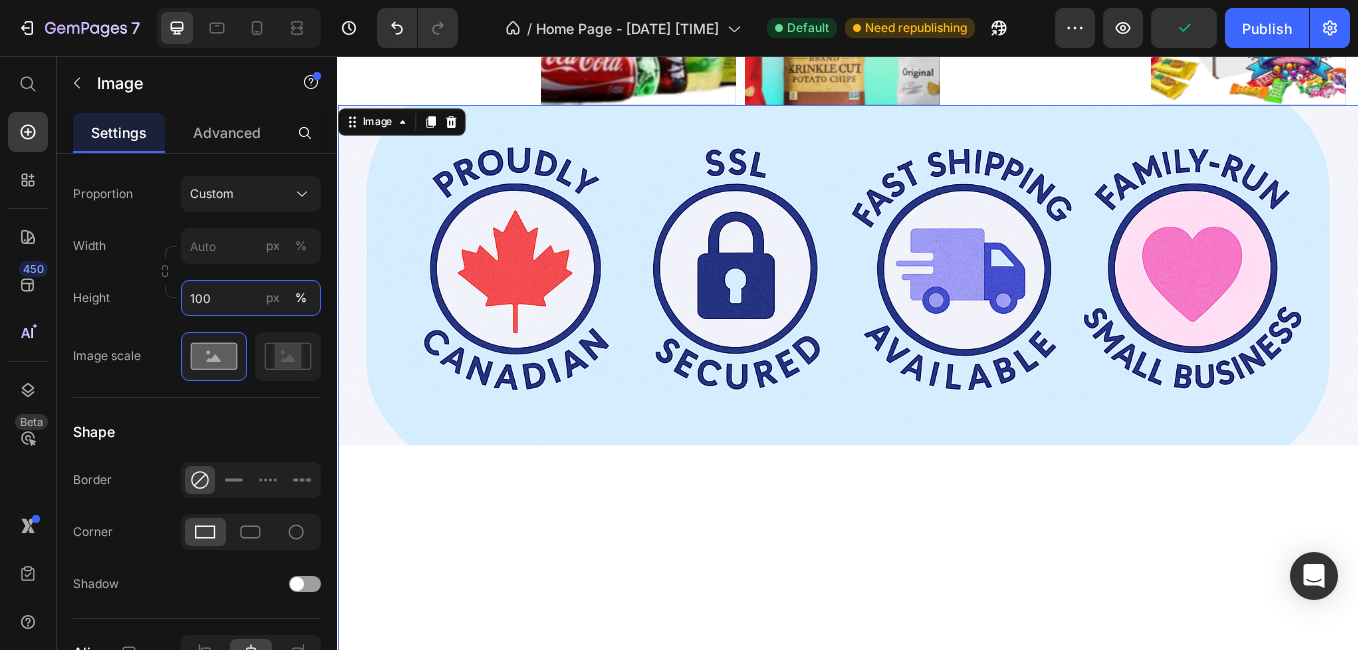 scroll, scrollTop: 5631, scrollLeft: 0, axis: vertical 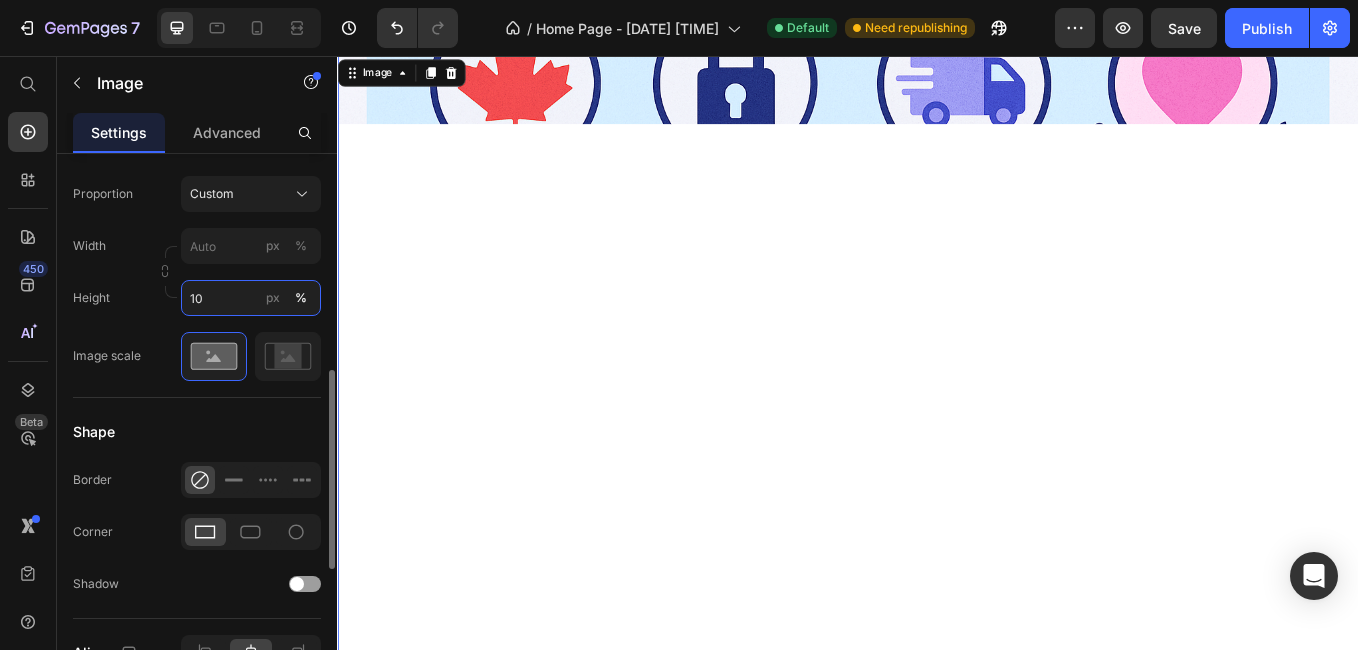 type on "1" 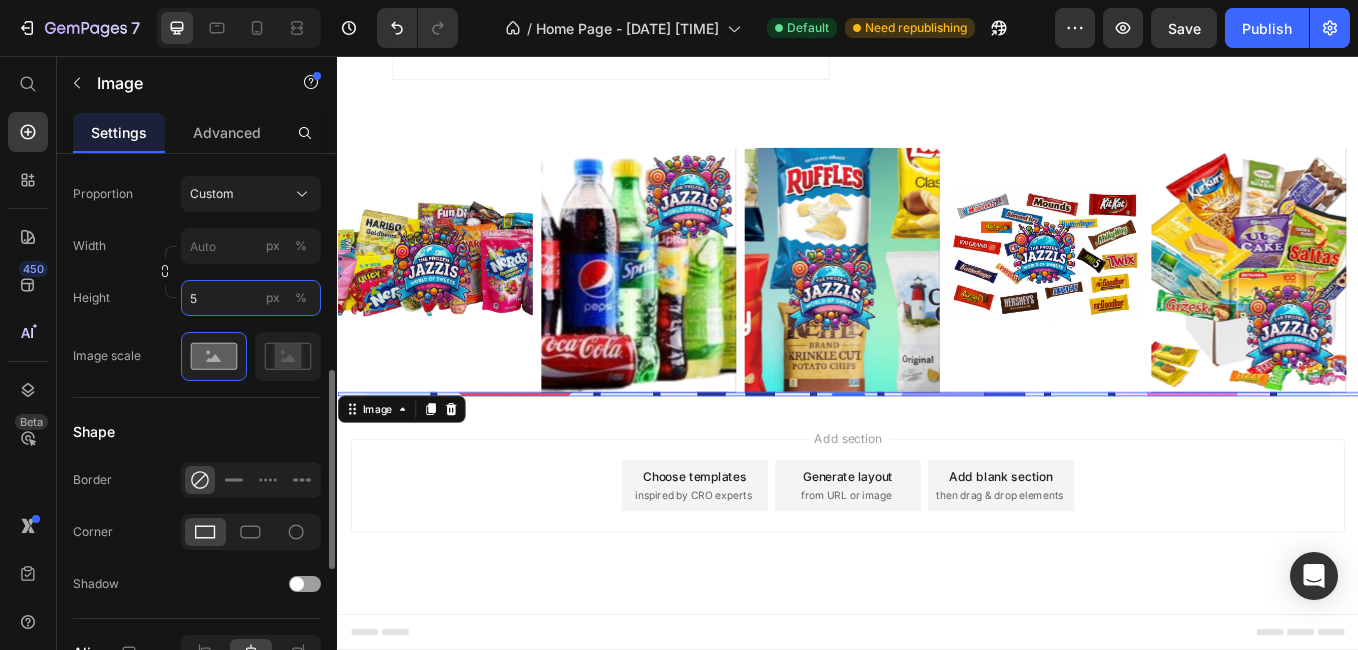 scroll, scrollTop: 5236, scrollLeft: 0, axis: vertical 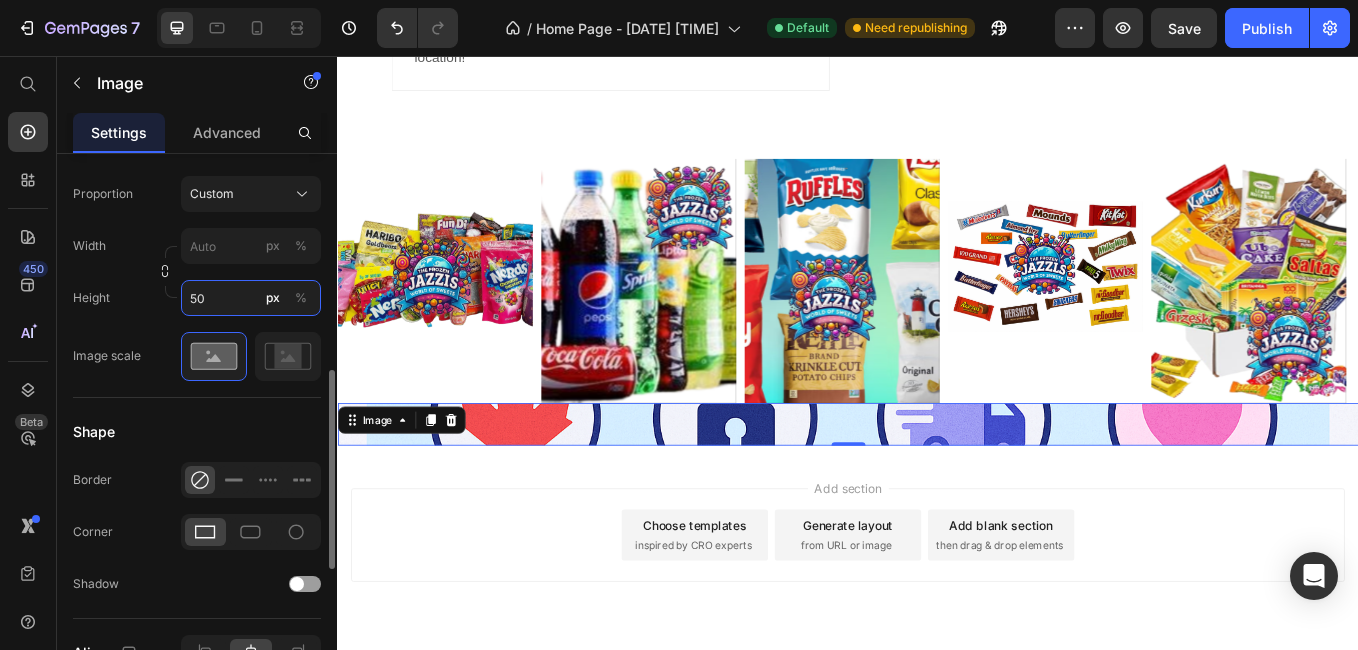 type on "5" 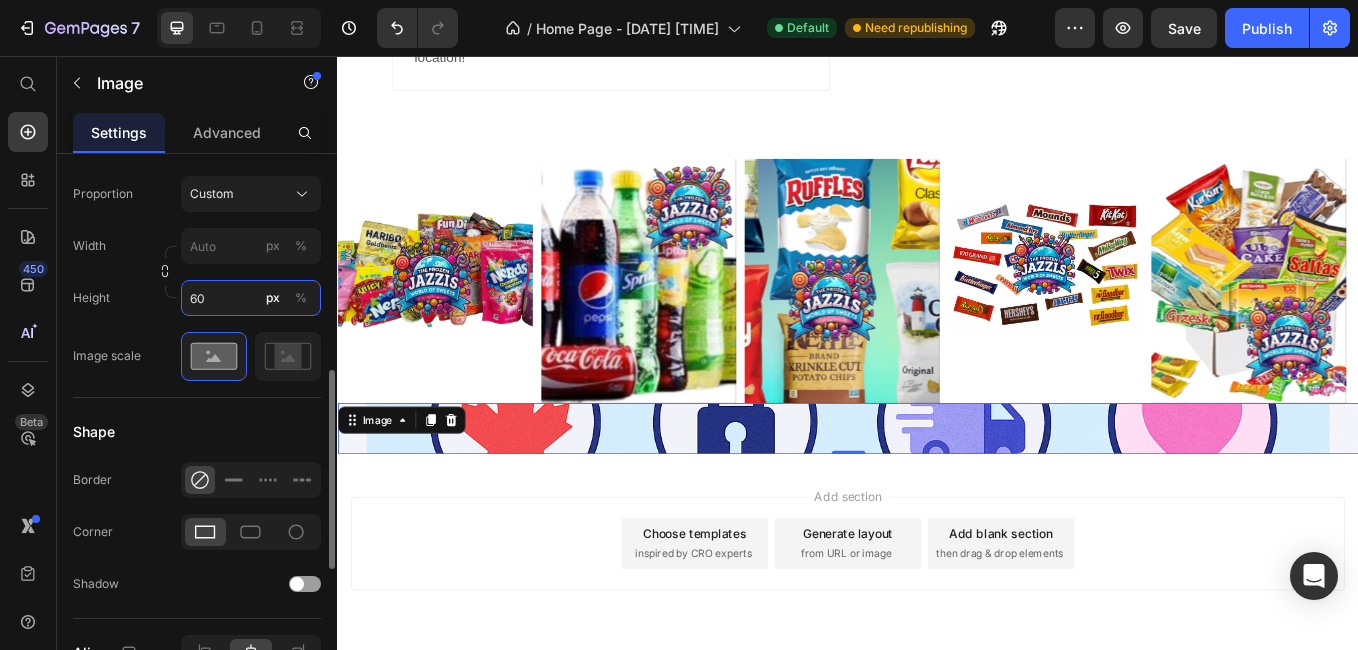 type on "6" 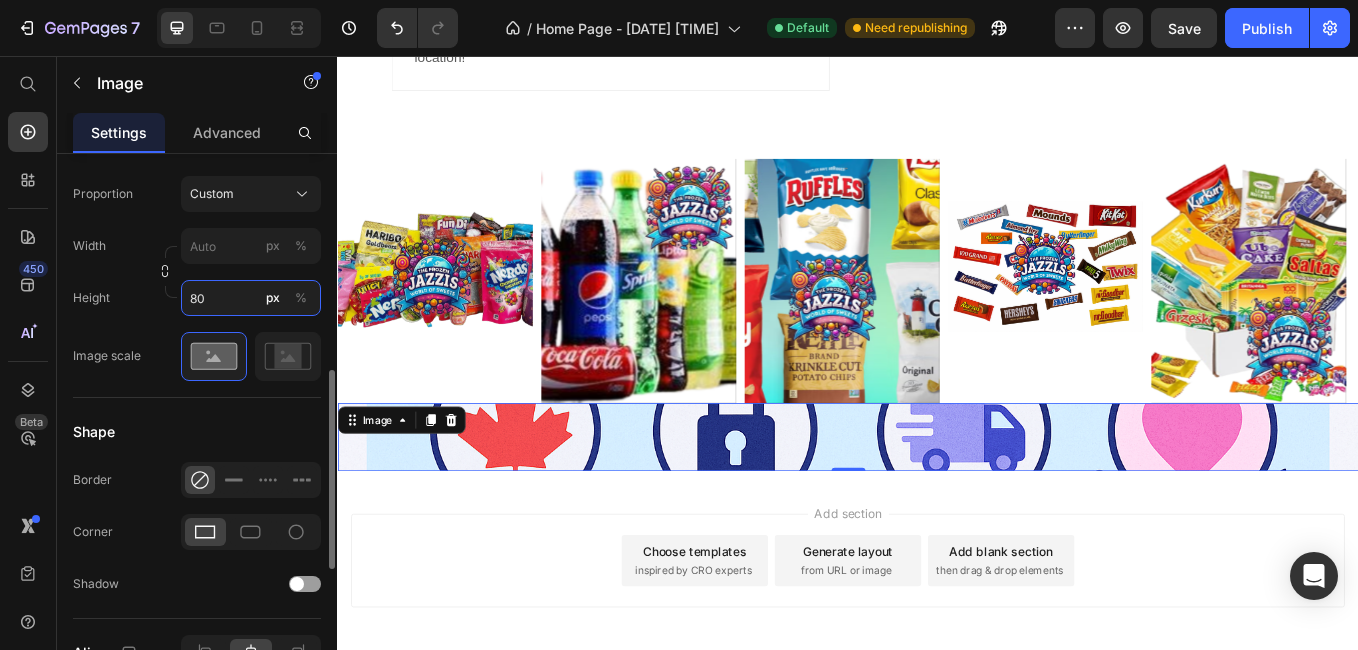 type on "8" 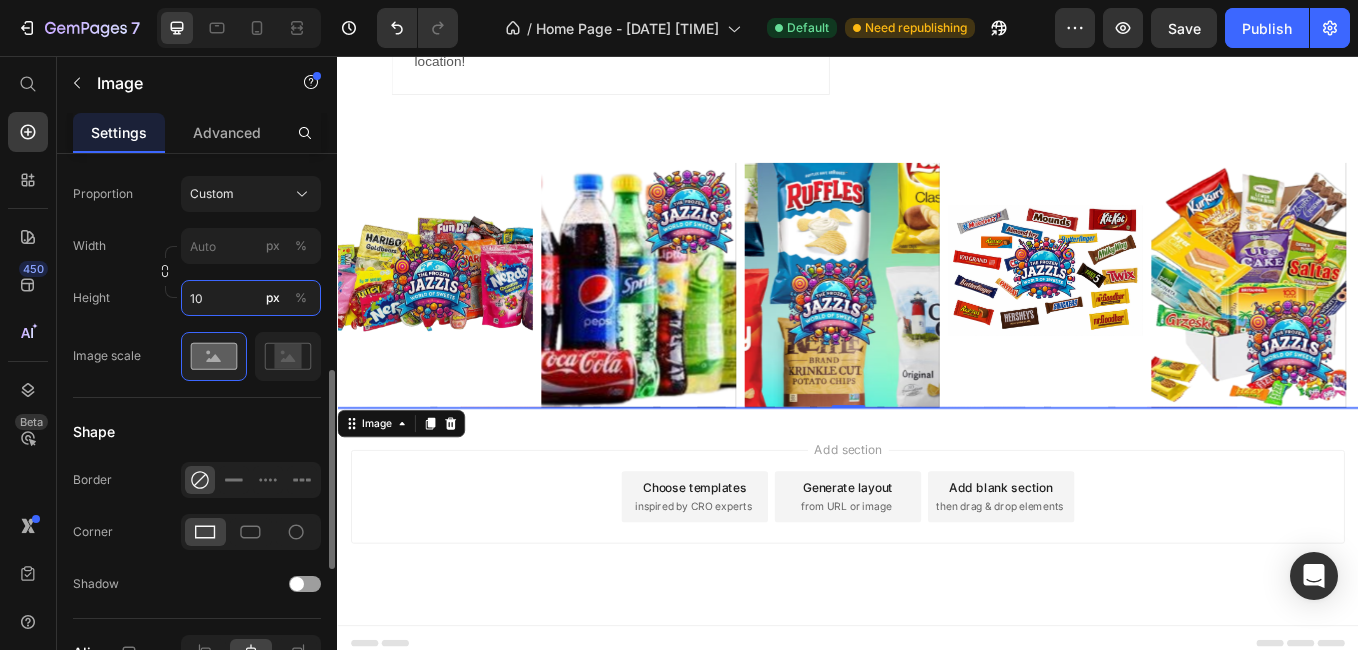scroll, scrollTop: 5236, scrollLeft: 0, axis: vertical 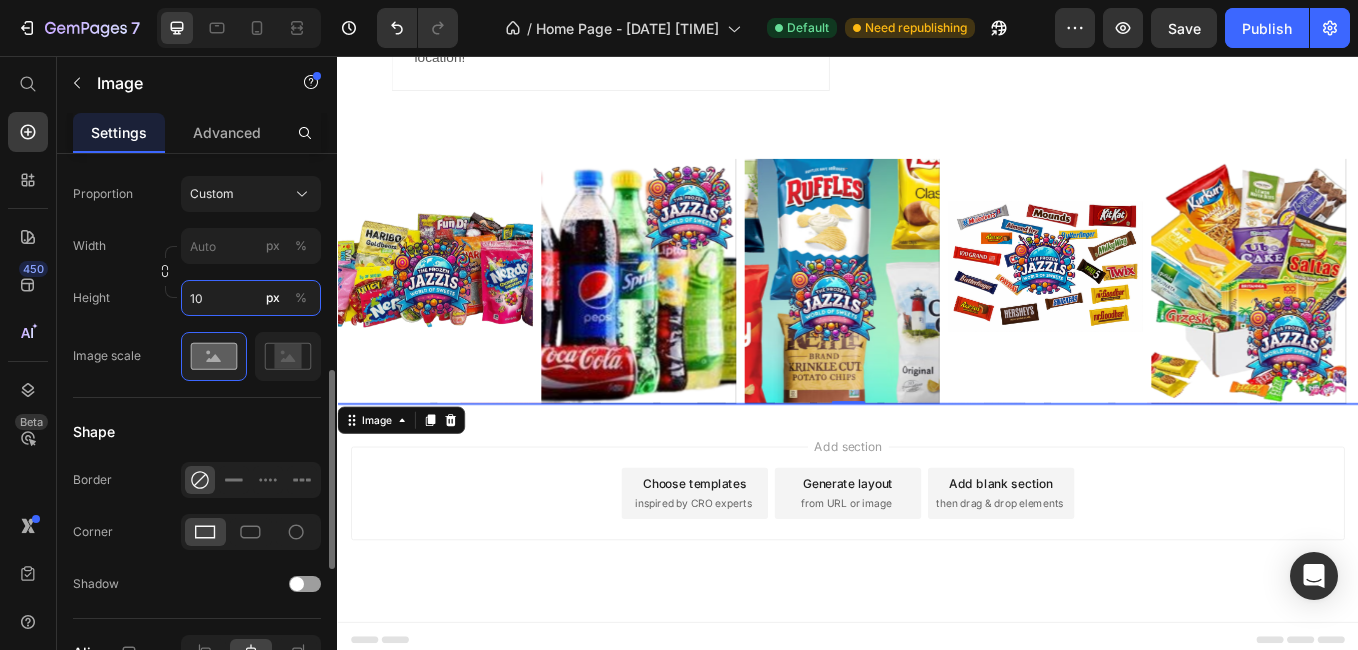 type on "100" 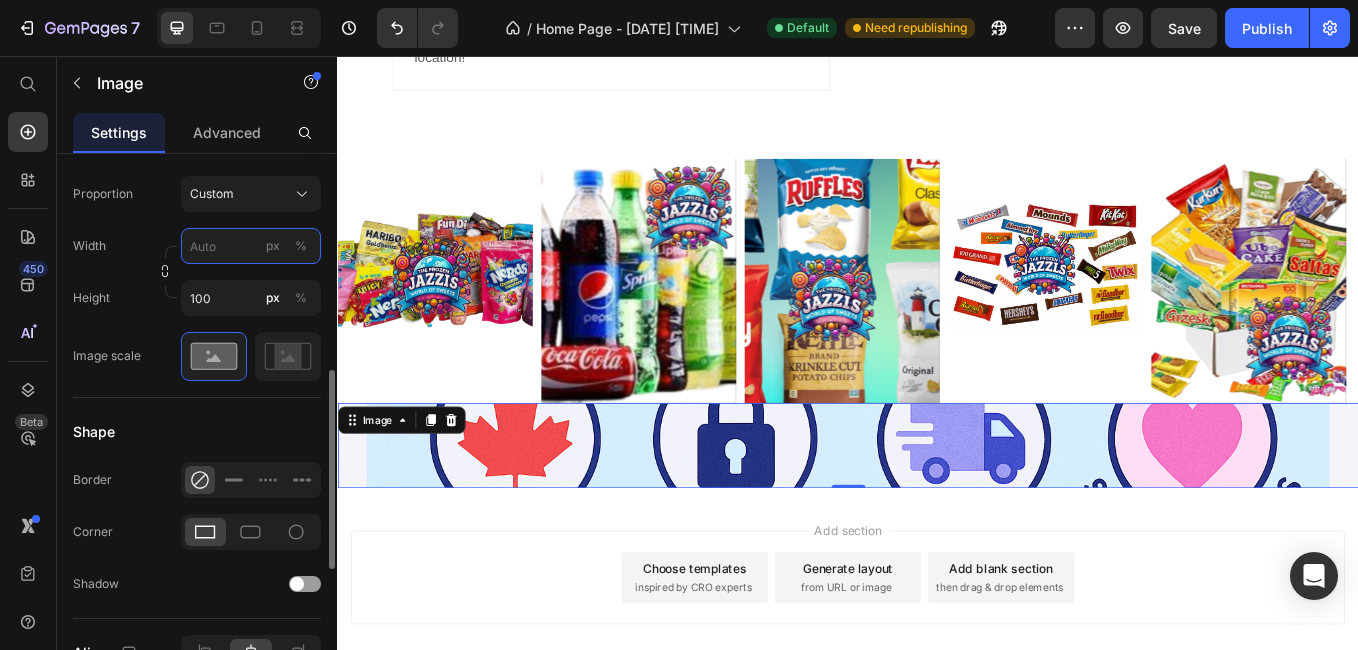 click on "px %" at bounding box center [251, 246] 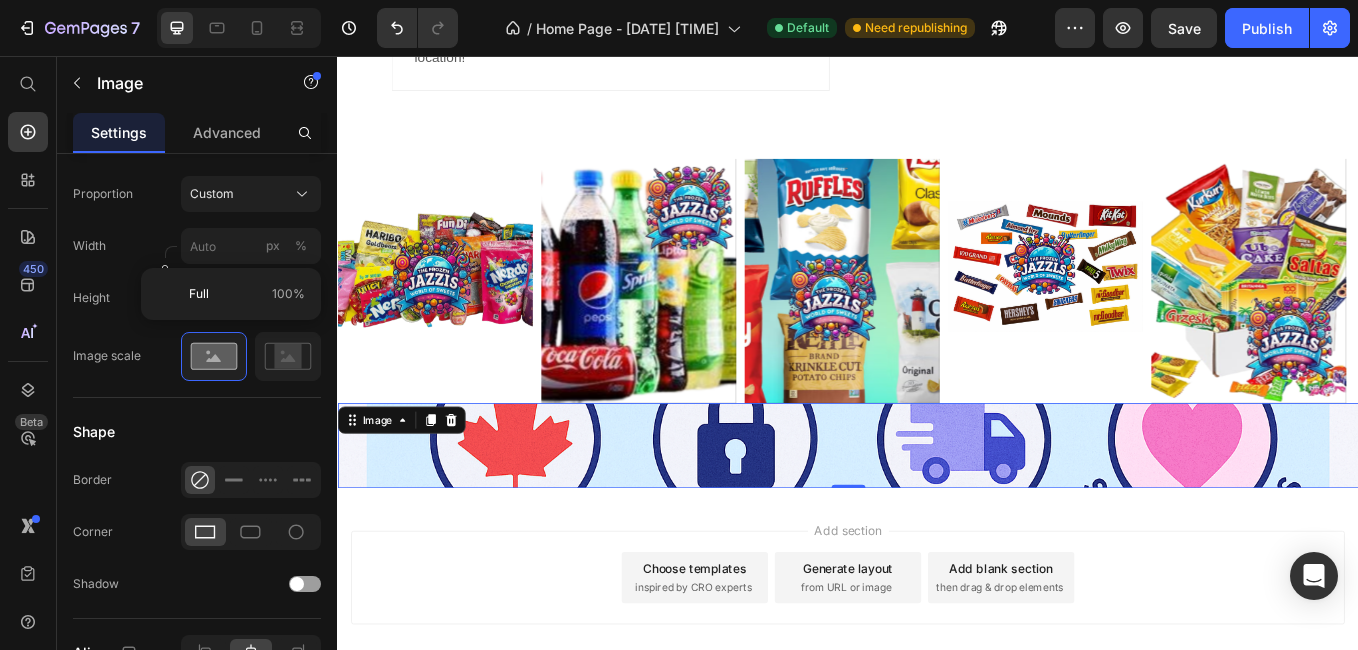 click on "Add section Choose templates inspired by CRO experts Generate layout from URL or image Add blank section then drag & drop elements" at bounding box center (937, 669) 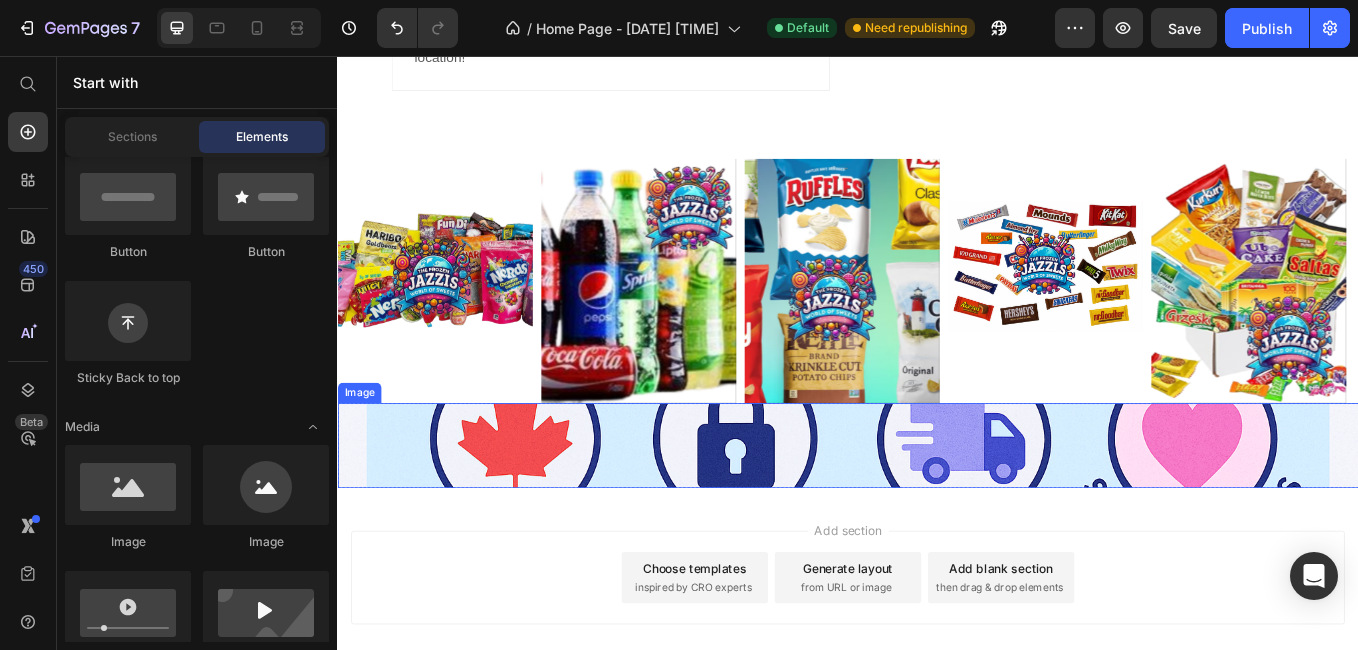 click at bounding box center [937, 514] 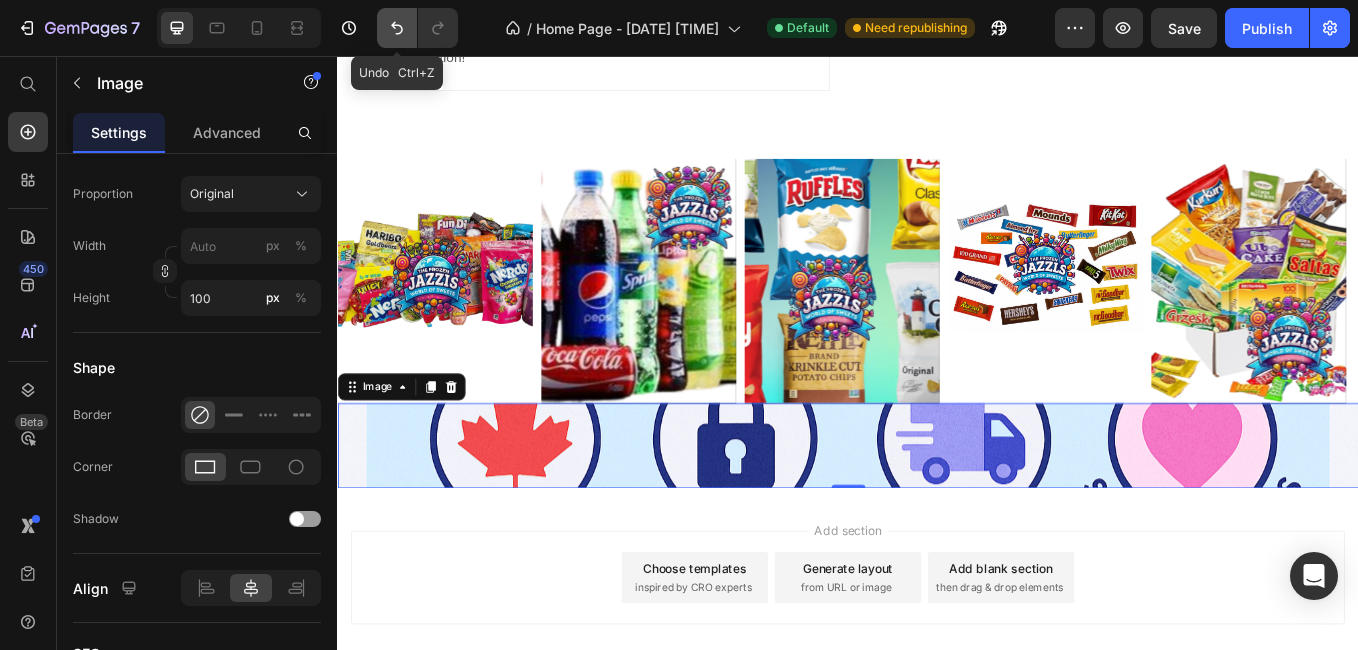click 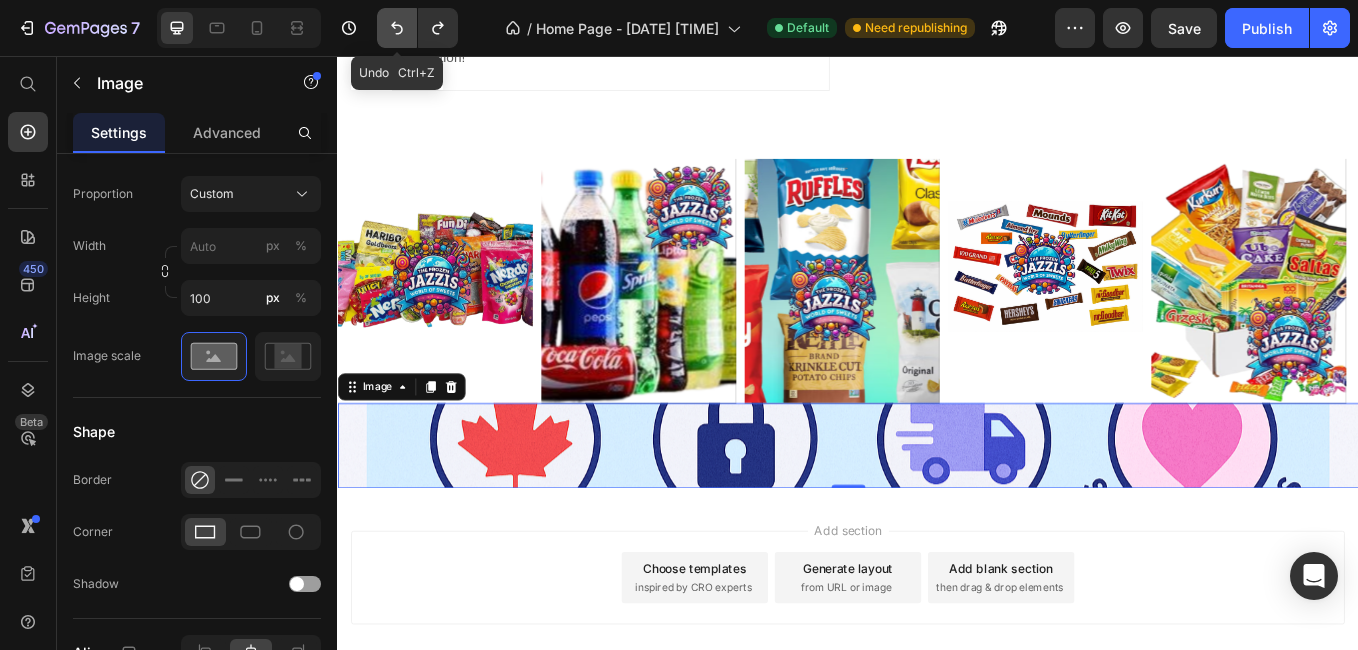 click 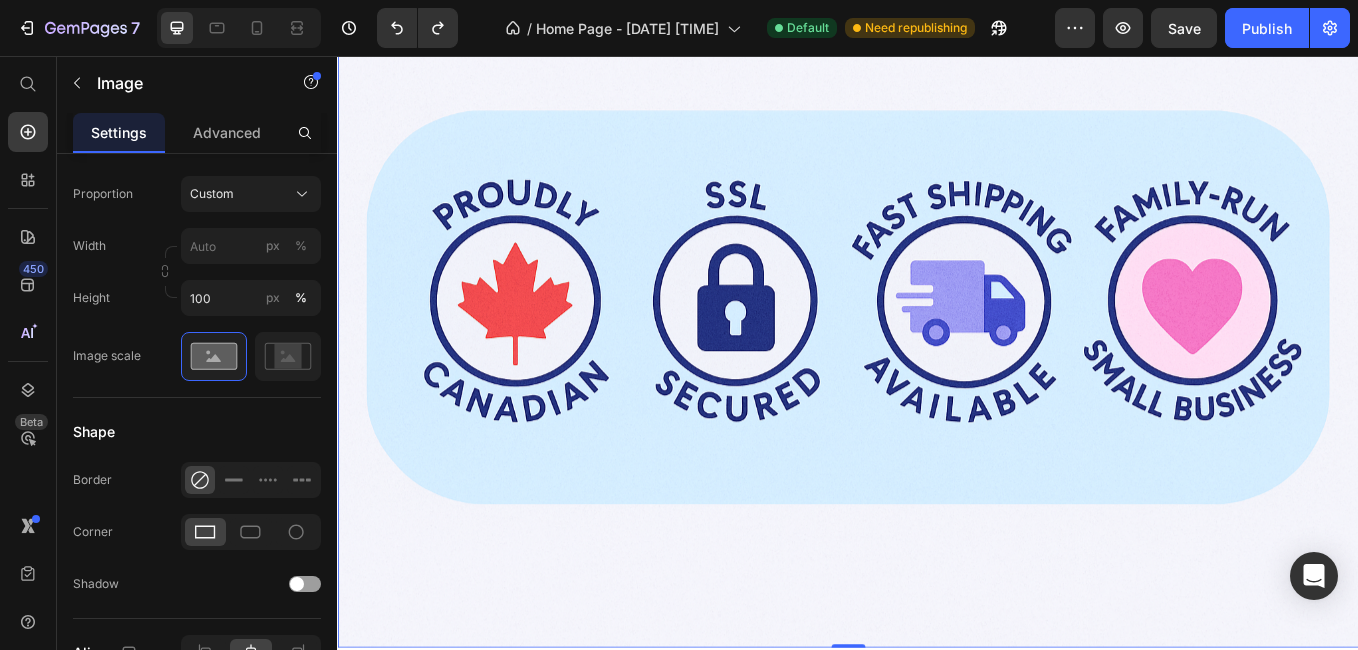 scroll, scrollTop: 6021, scrollLeft: 0, axis: vertical 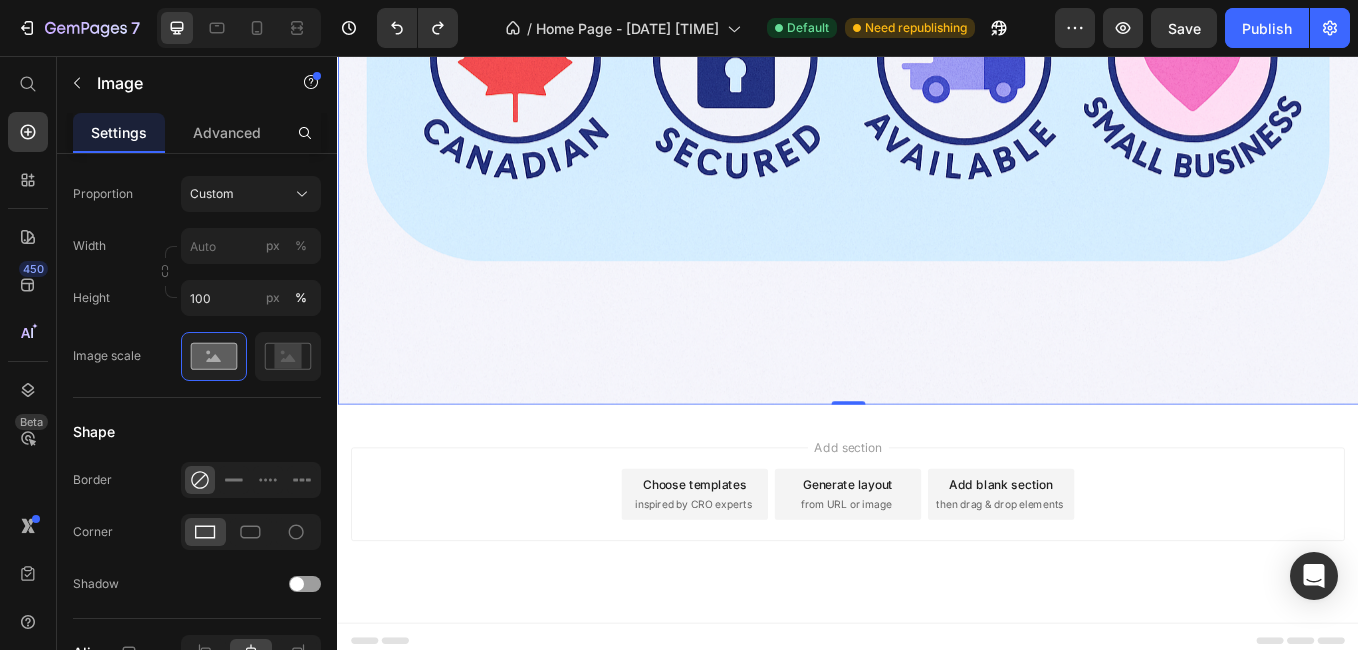 click at bounding box center [937, 66] 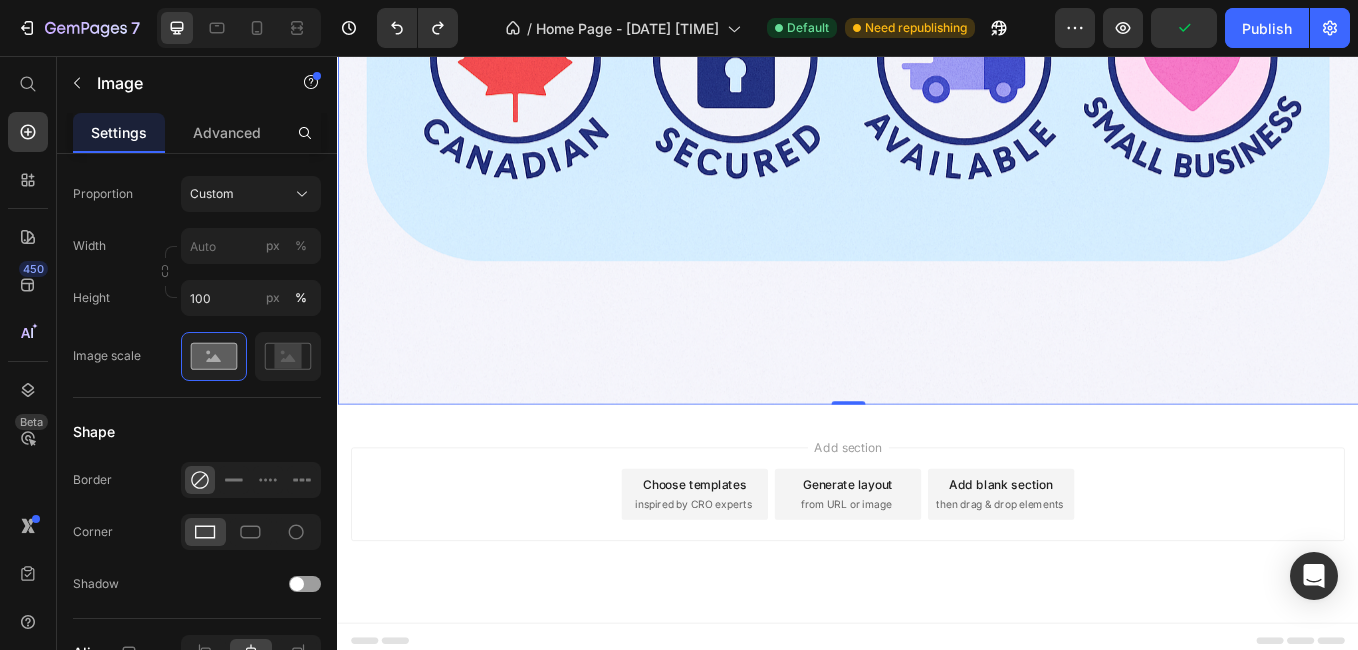 click at bounding box center (937, 66) 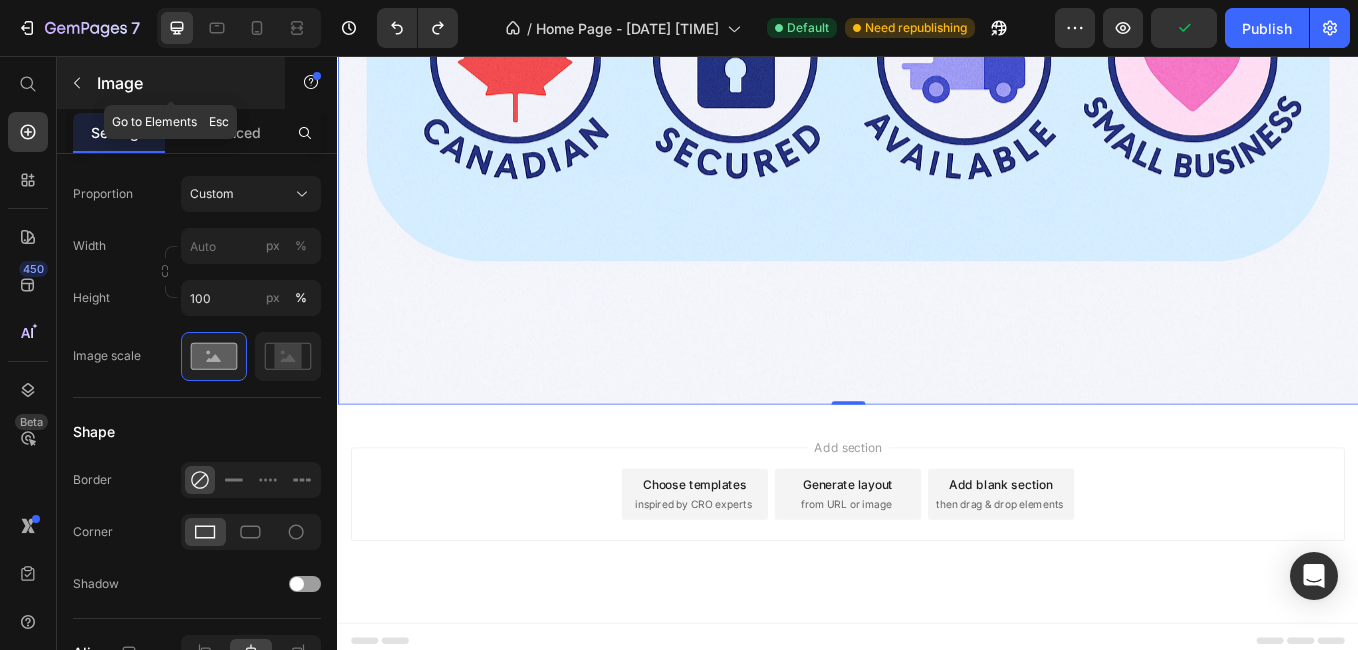 click at bounding box center (77, 83) 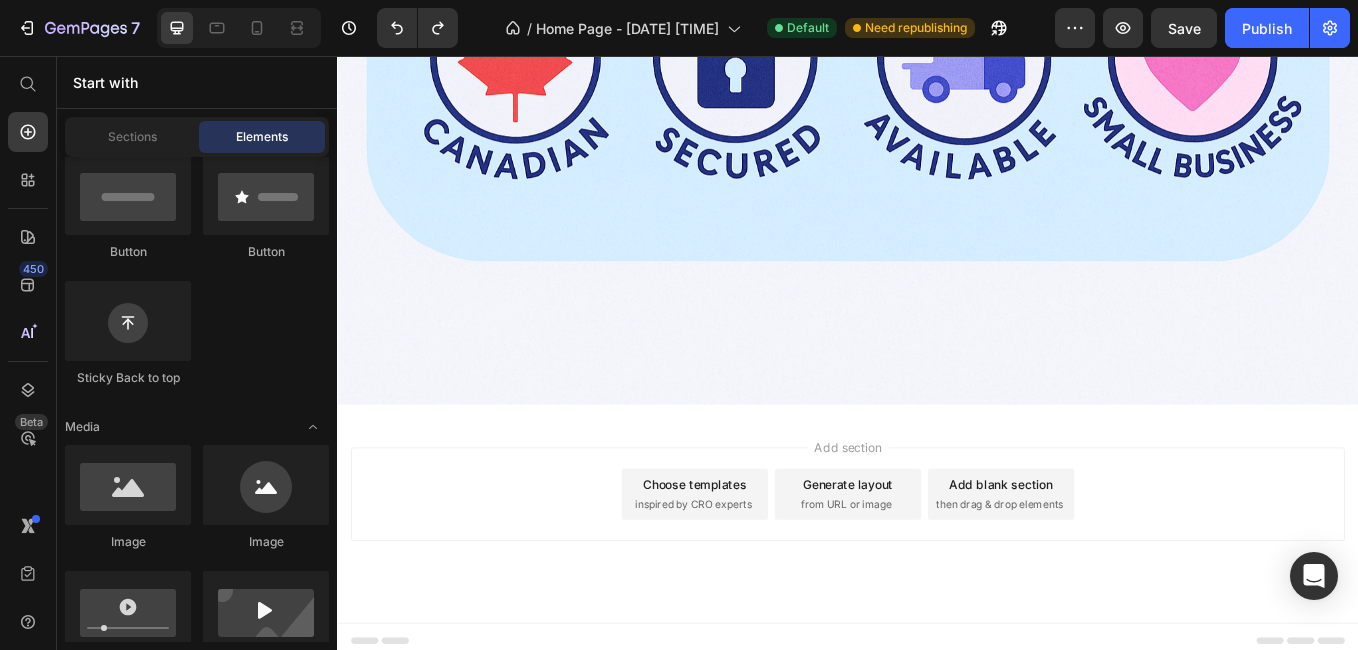 click on "Add section Choose templates inspired by CRO experts Generate layout from URL or image Add blank section then drag & drop elements" at bounding box center [937, 571] 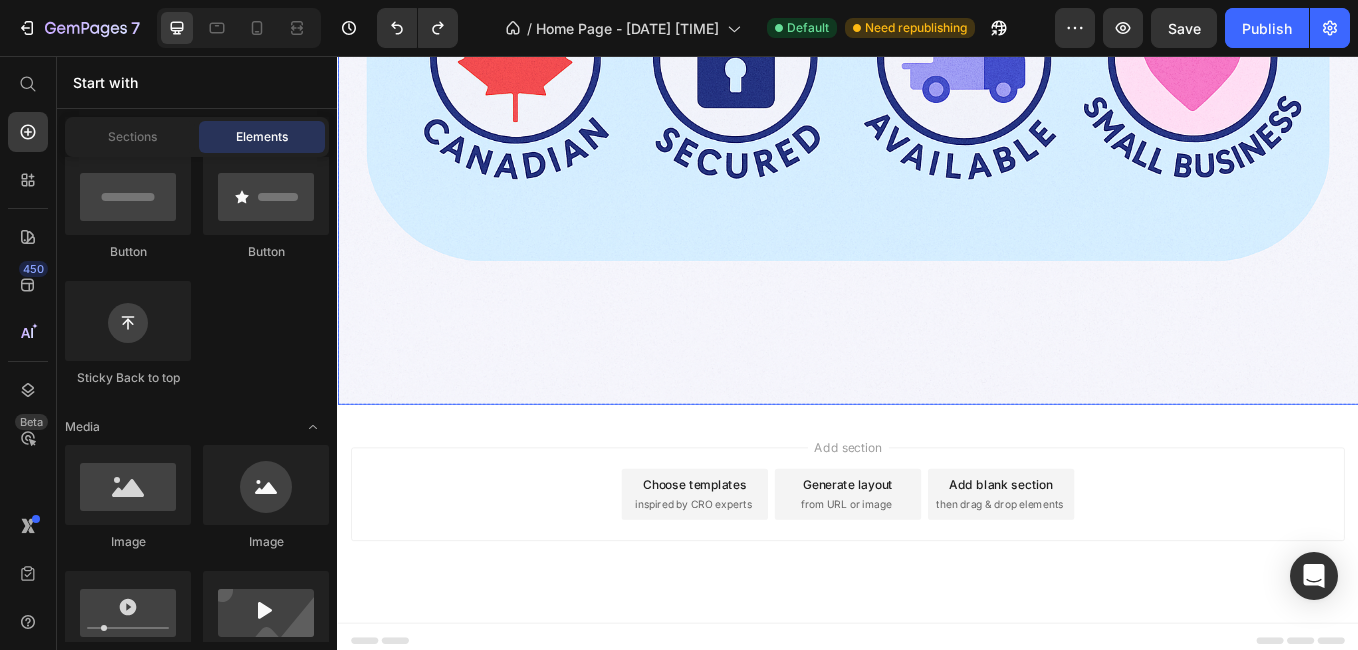 click at bounding box center [937, 66] 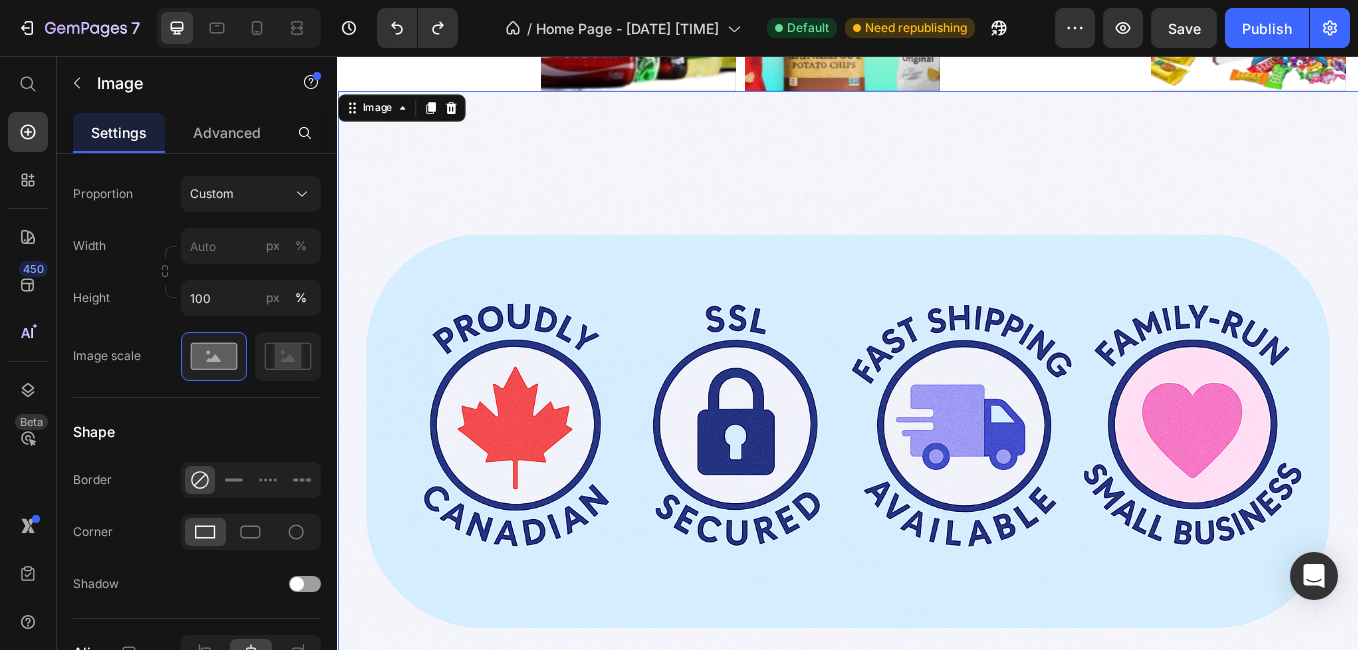 scroll, scrollTop: 5521, scrollLeft: 0, axis: vertical 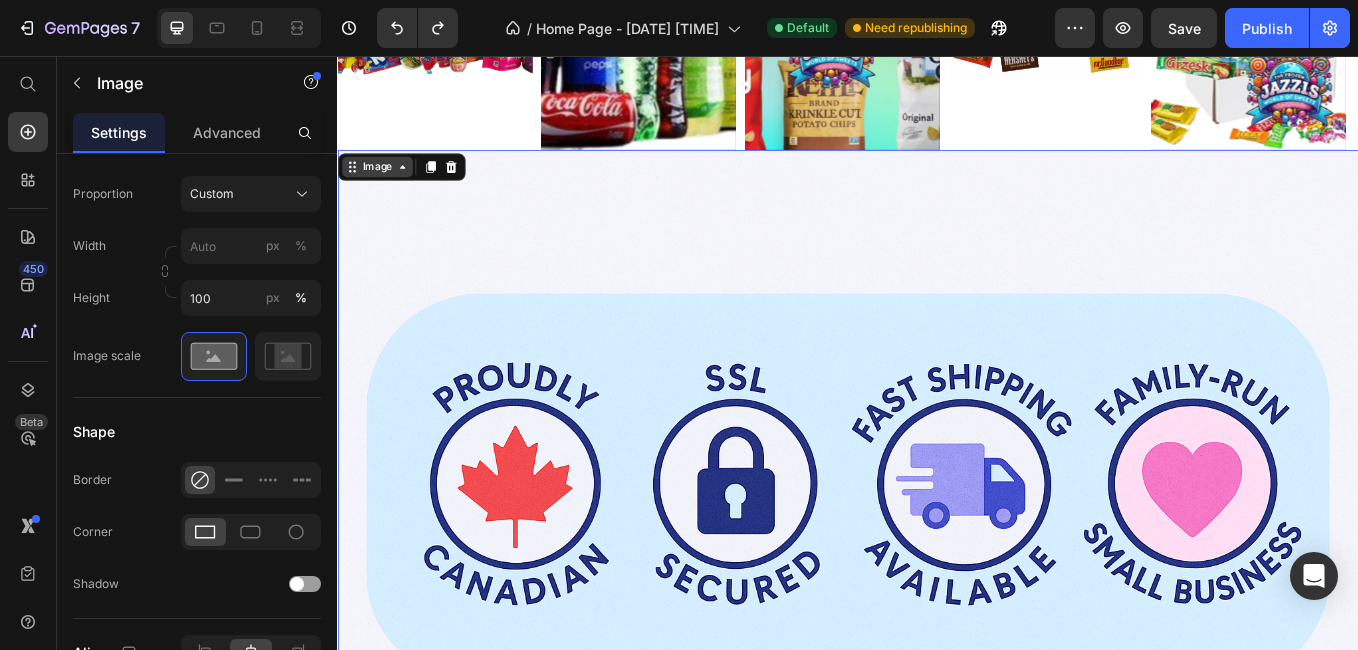 click 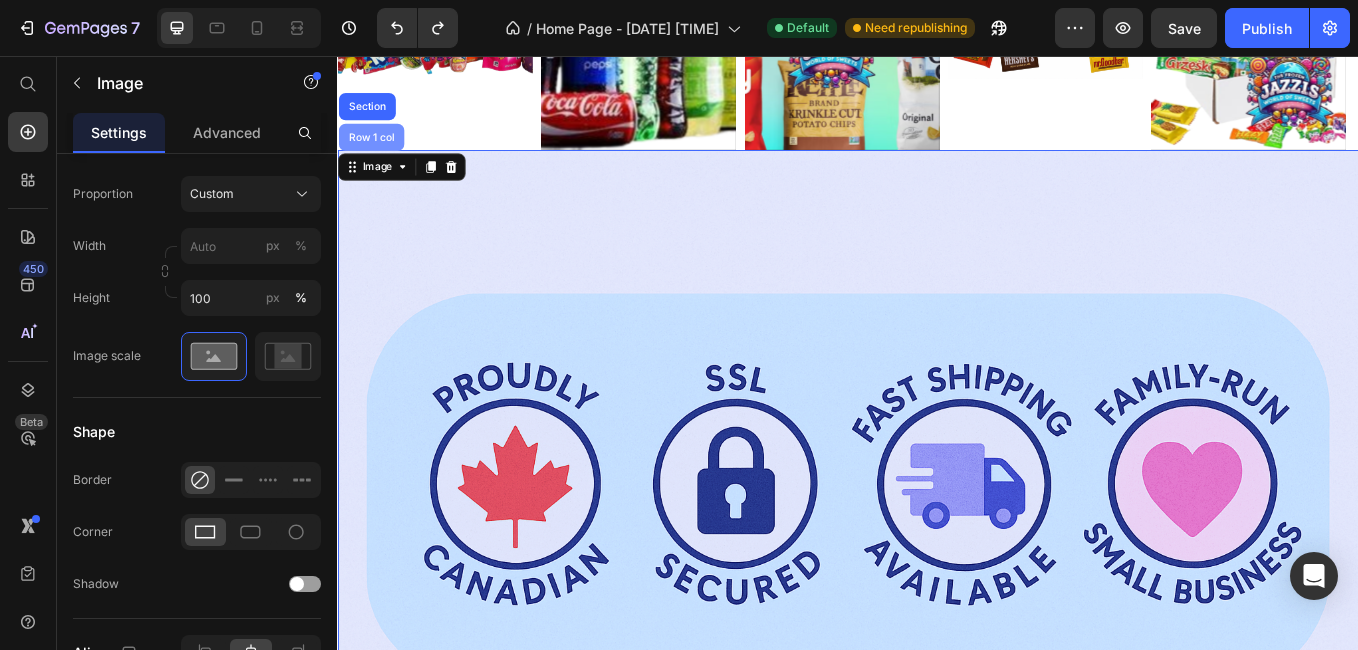click on "Row 1 col" at bounding box center [376, 151] 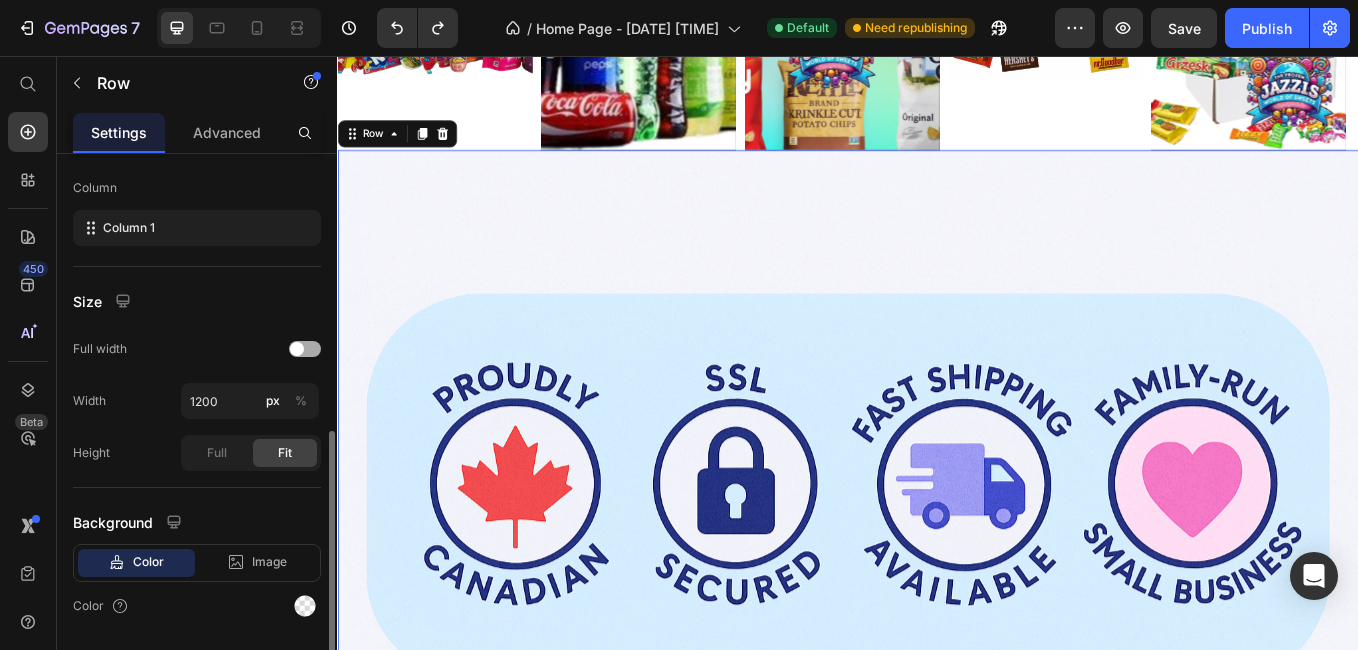 scroll, scrollTop: 359, scrollLeft: 0, axis: vertical 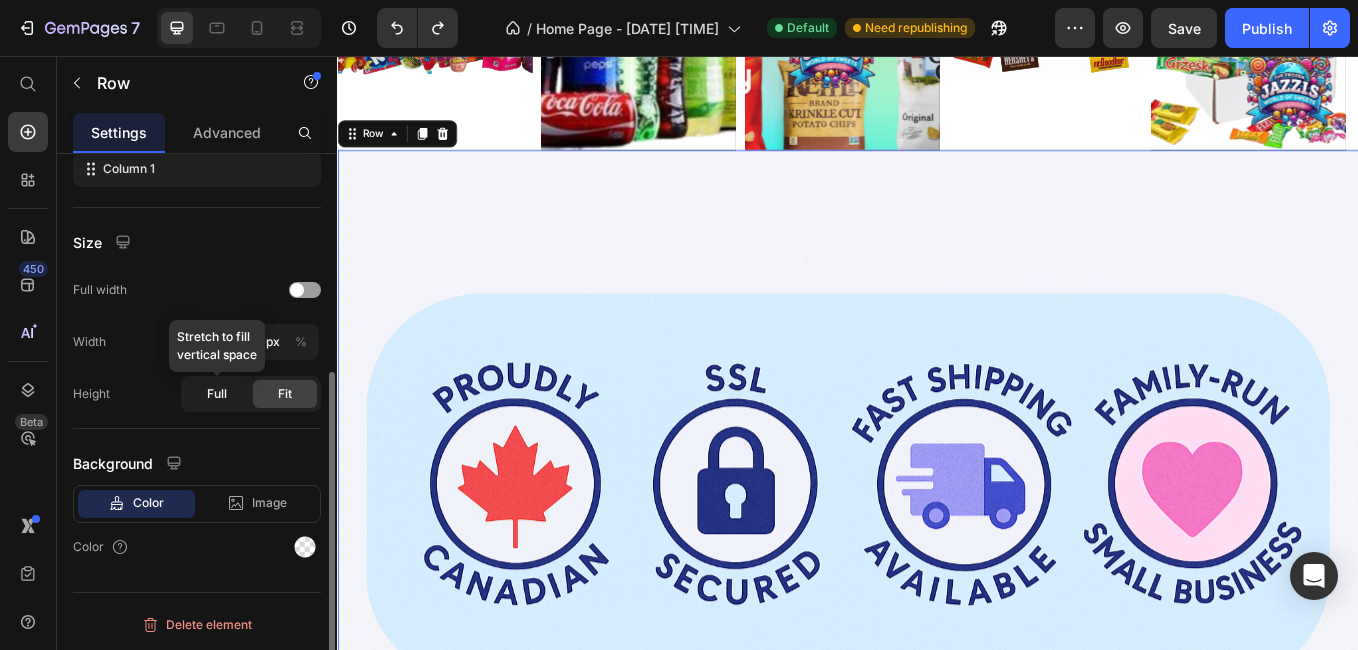 click on "Full" 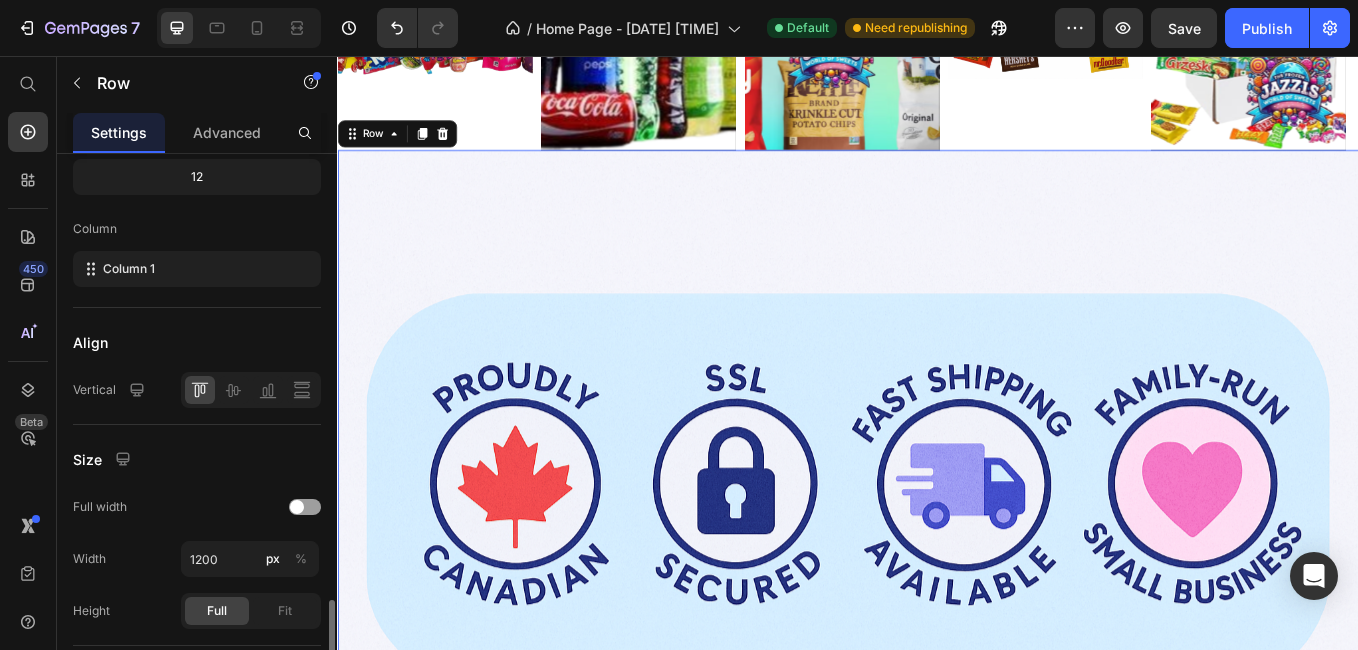 scroll, scrollTop: 459, scrollLeft: 0, axis: vertical 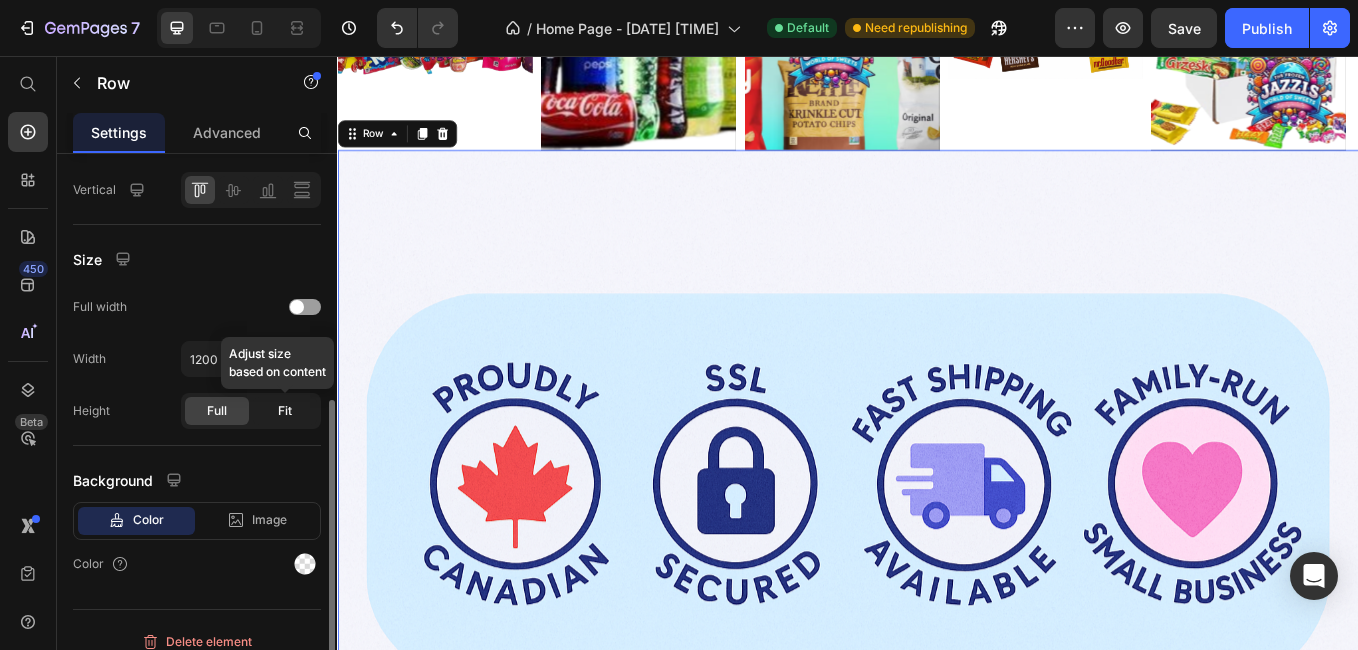 click on "Fit" 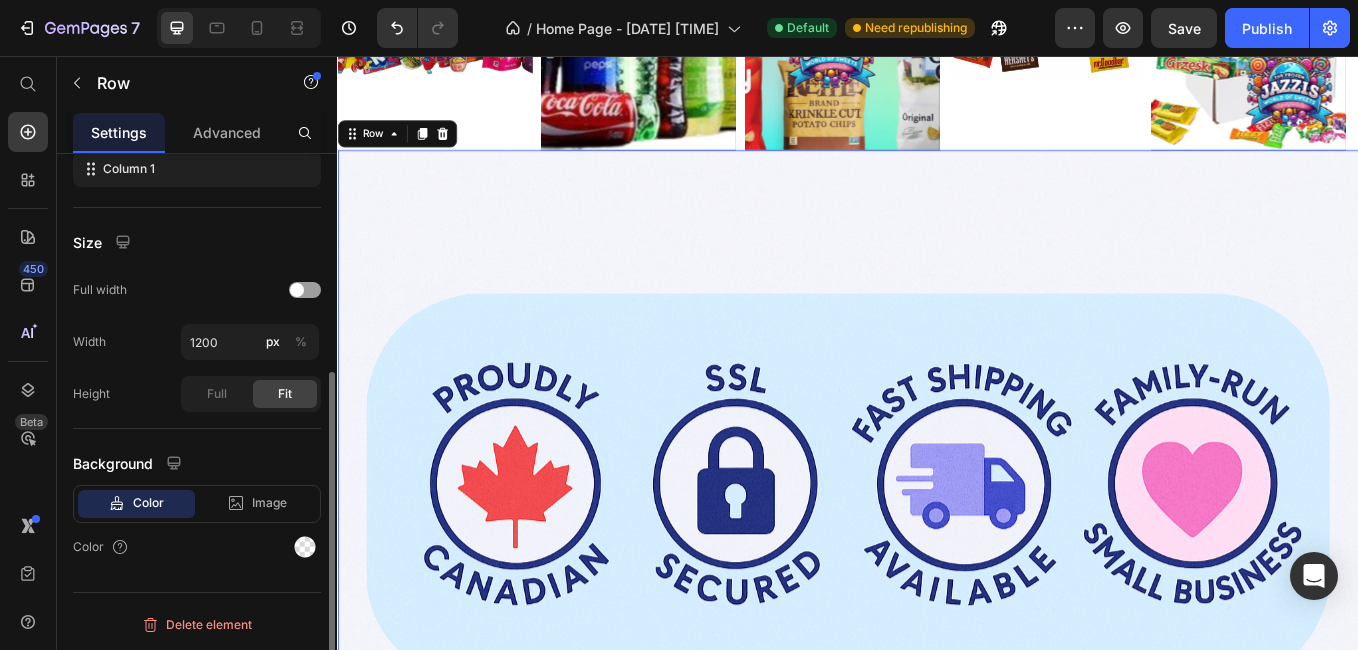 scroll, scrollTop: 359, scrollLeft: 0, axis: vertical 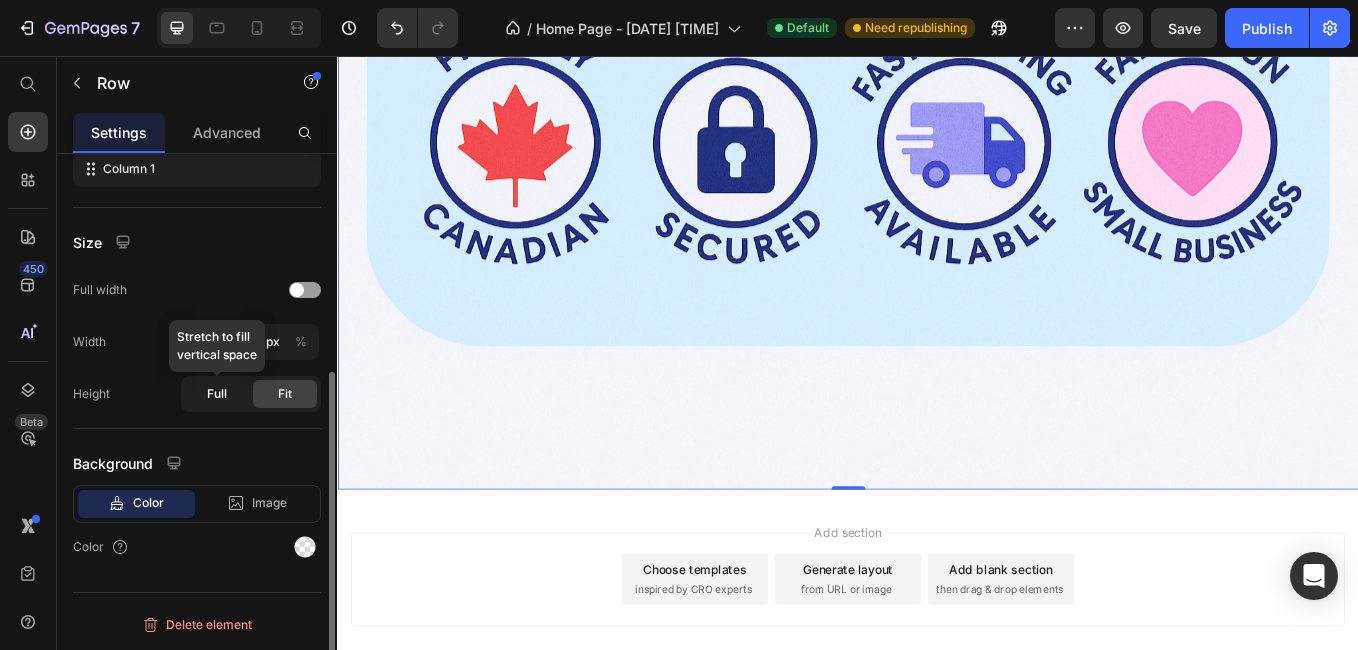 click on "Full" 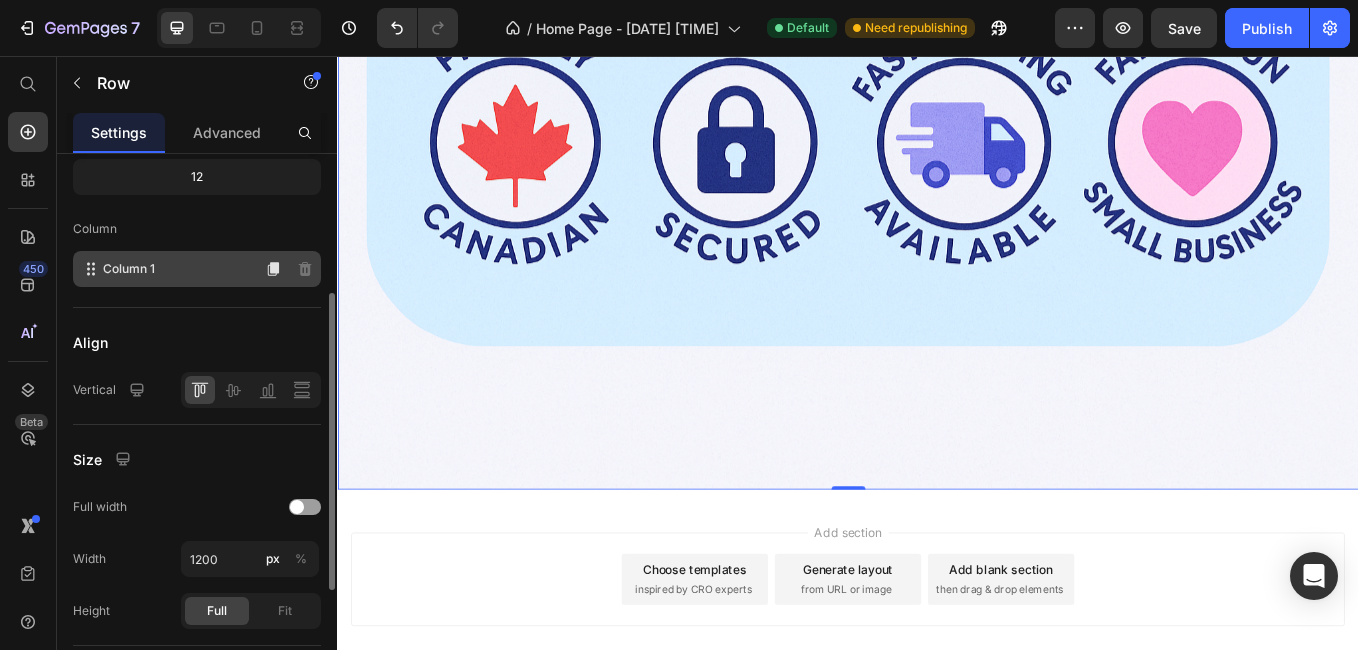 scroll, scrollTop: 159, scrollLeft: 0, axis: vertical 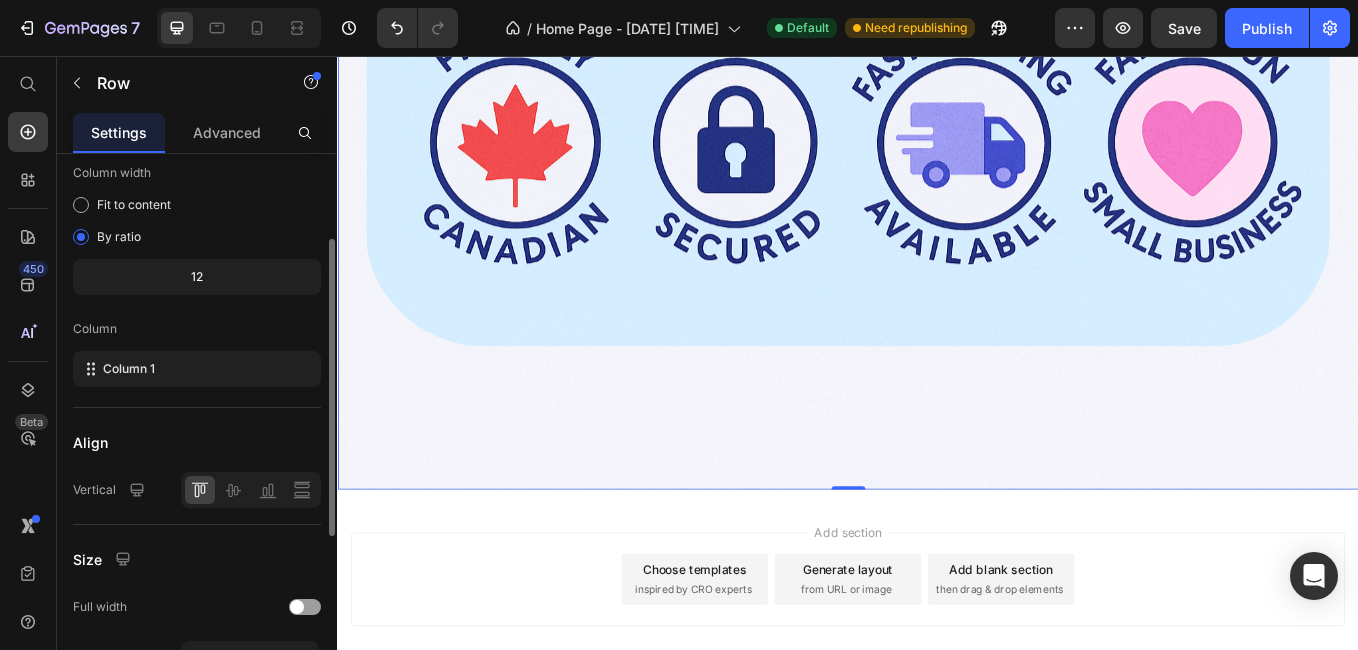 click on "12" 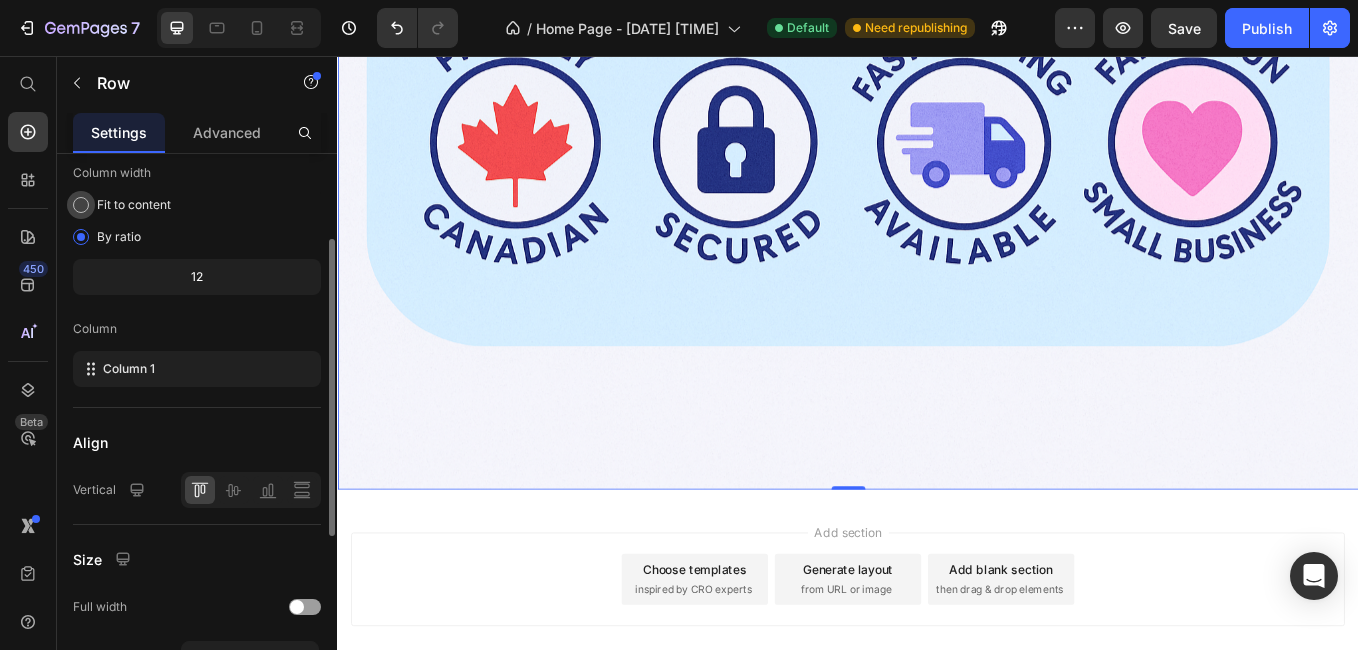 click on "Fit to content" 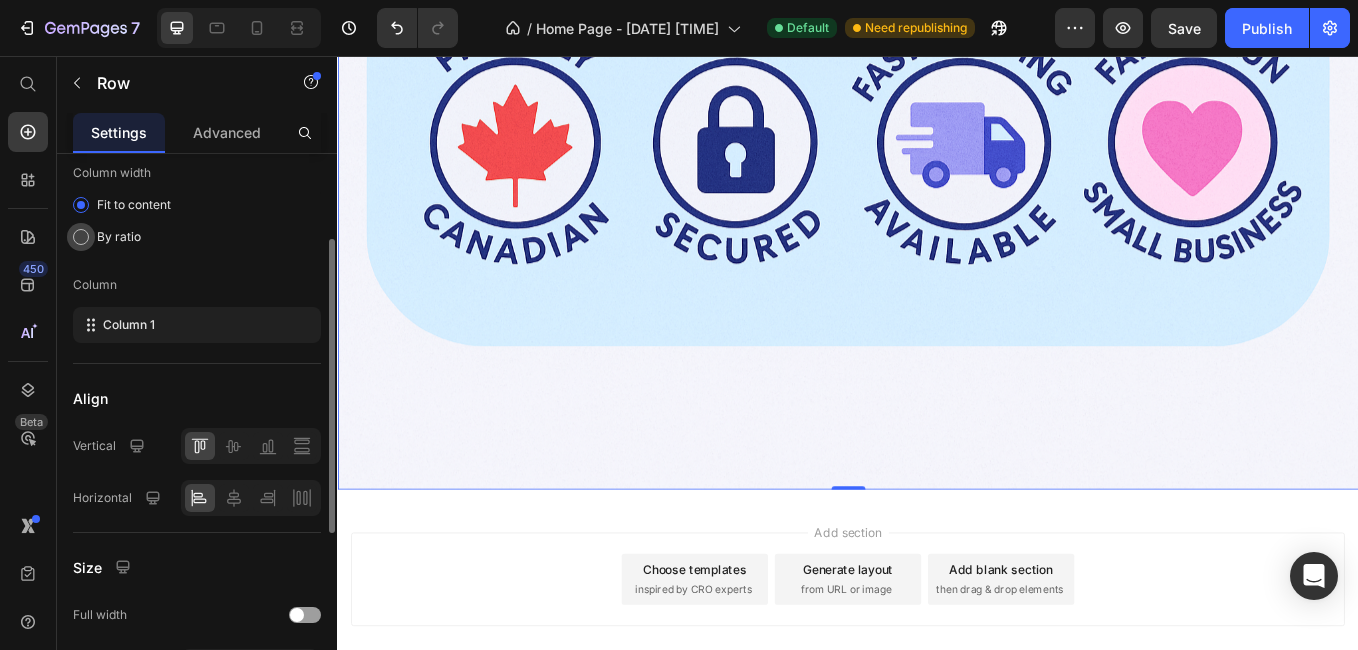click at bounding box center [81, 237] 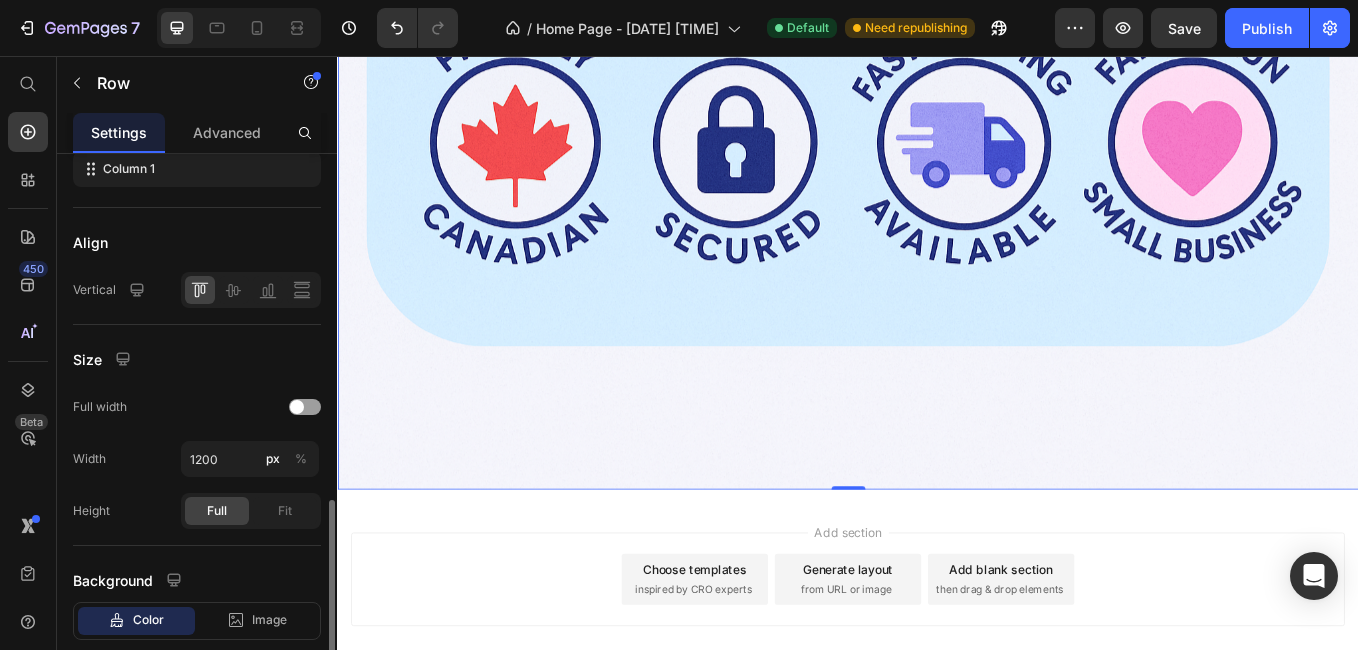 scroll, scrollTop: 459, scrollLeft: 0, axis: vertical 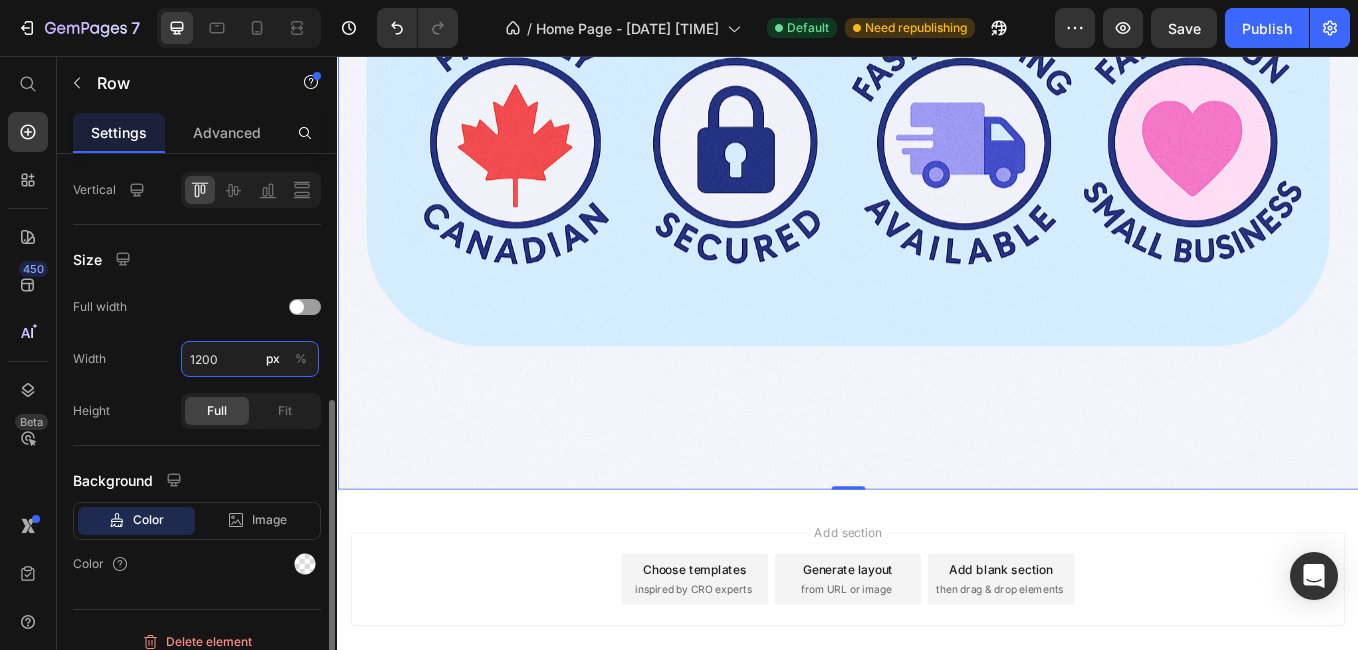 click on "1200" at bounding box center [250, 359] 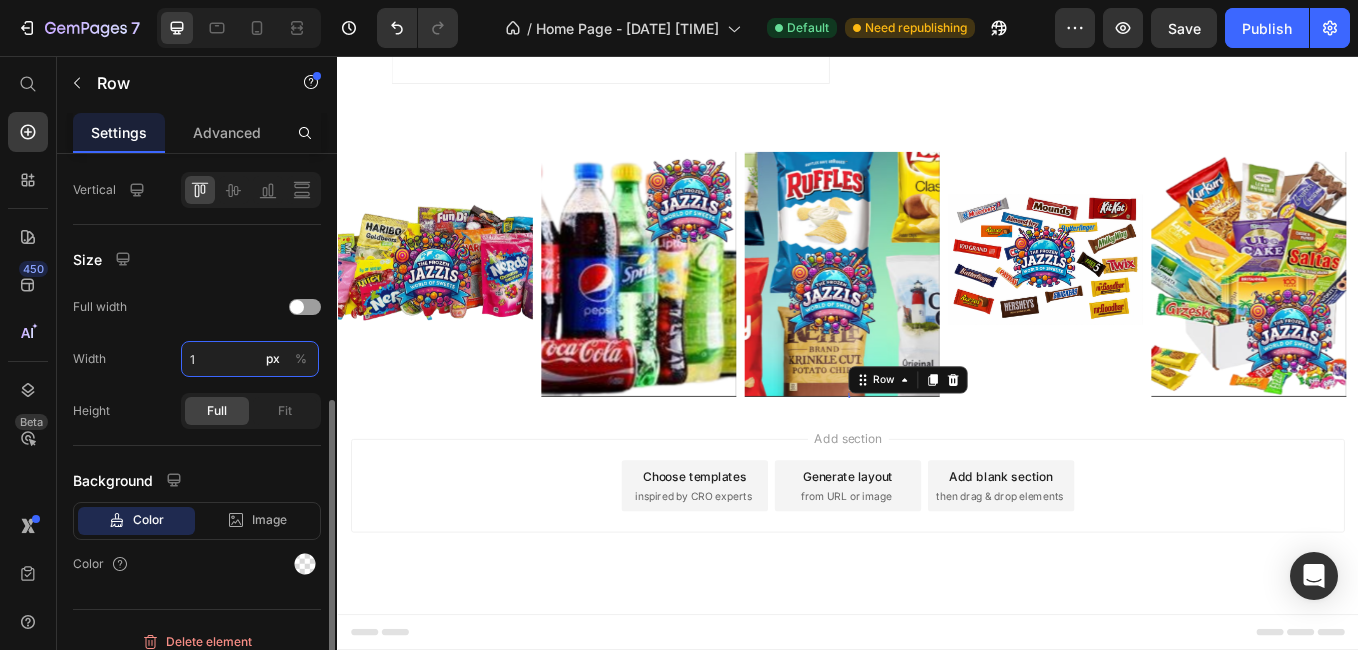 scroll, scrollTop: 5231, scrollLeft: 0, axis: vertical 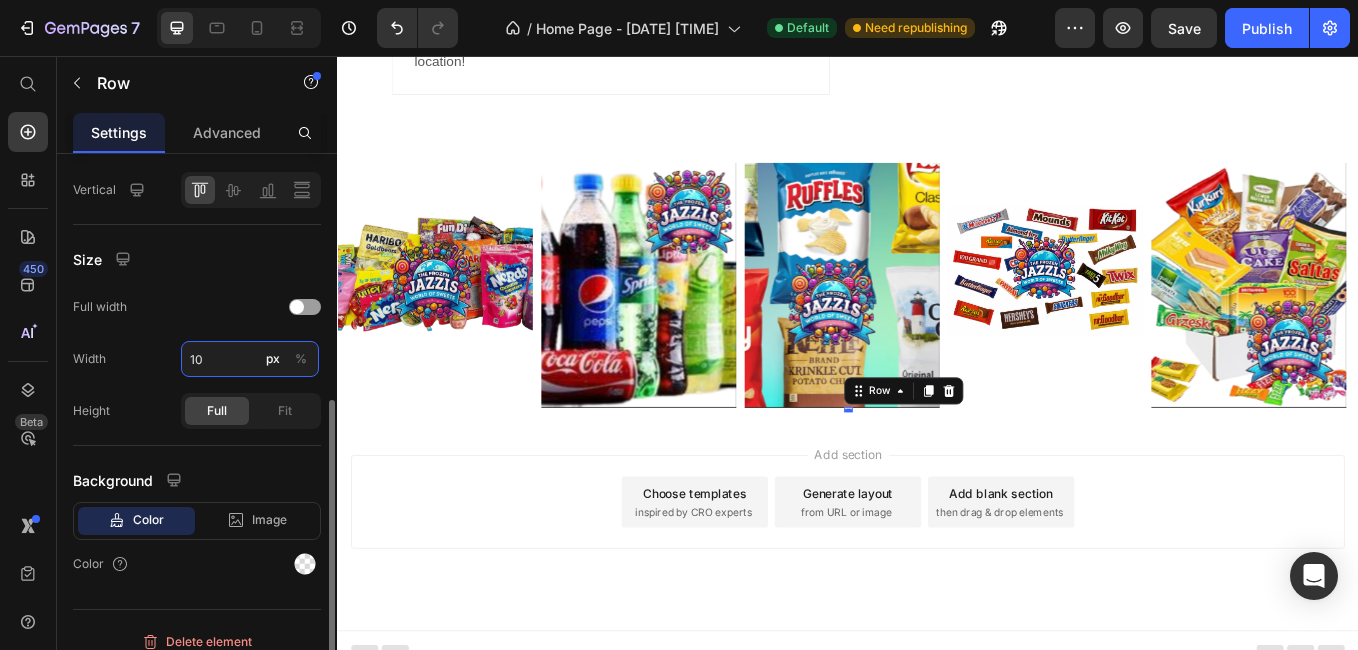 type on "1" 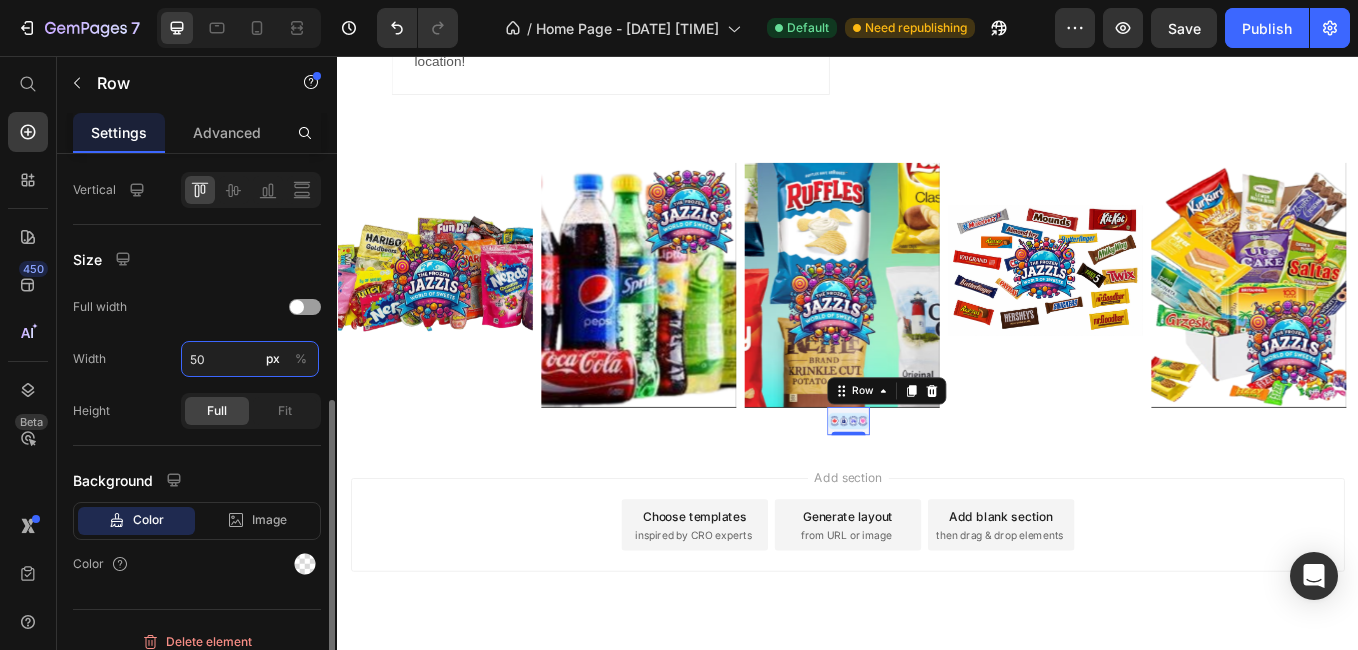 type on "5" 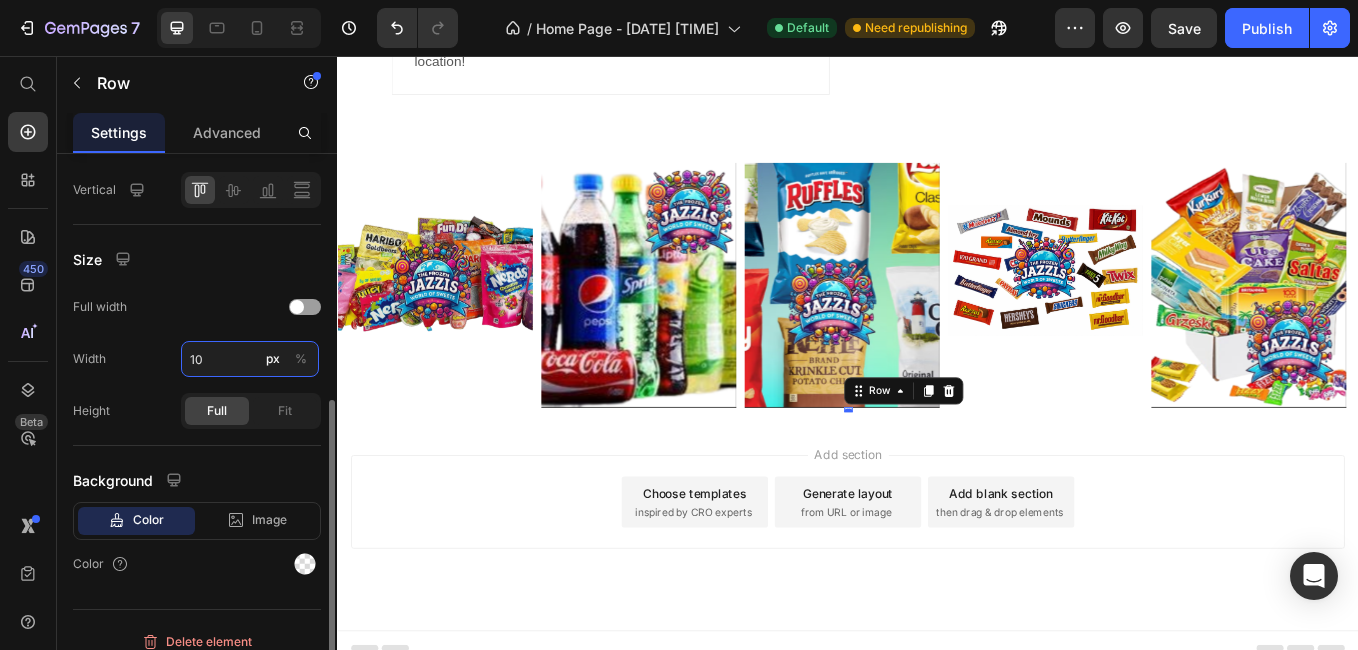 type on "1" 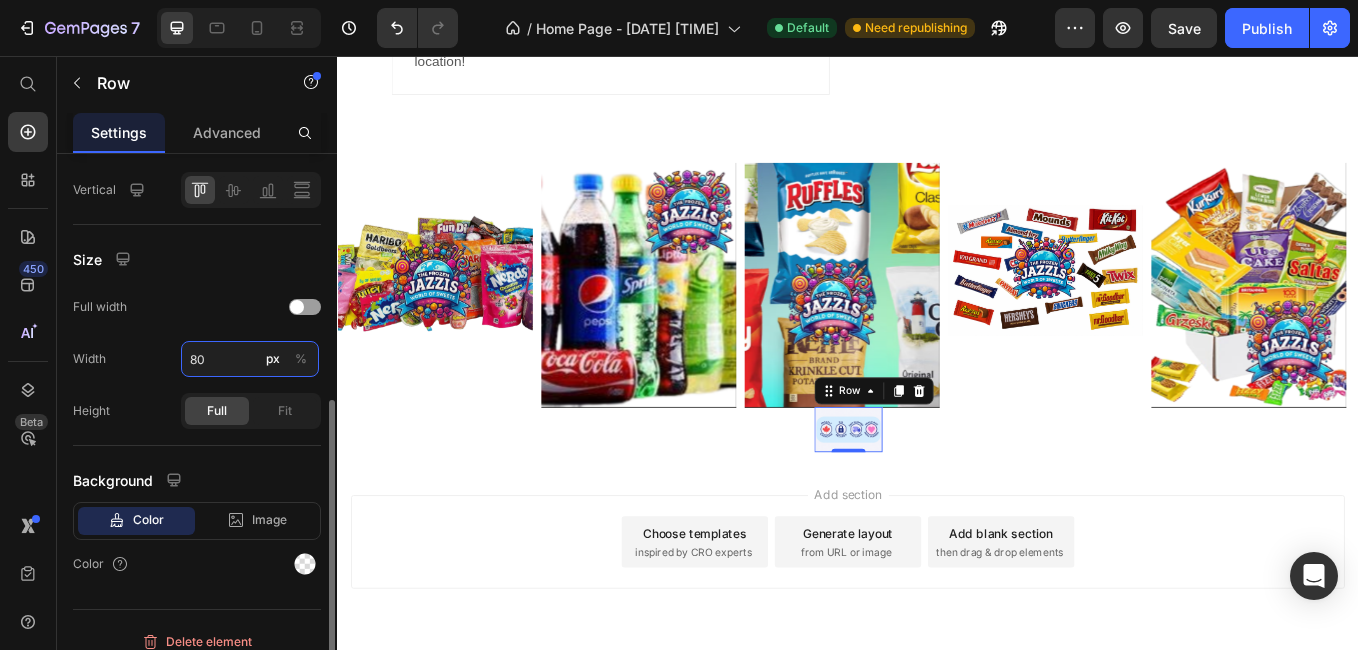type on "800" 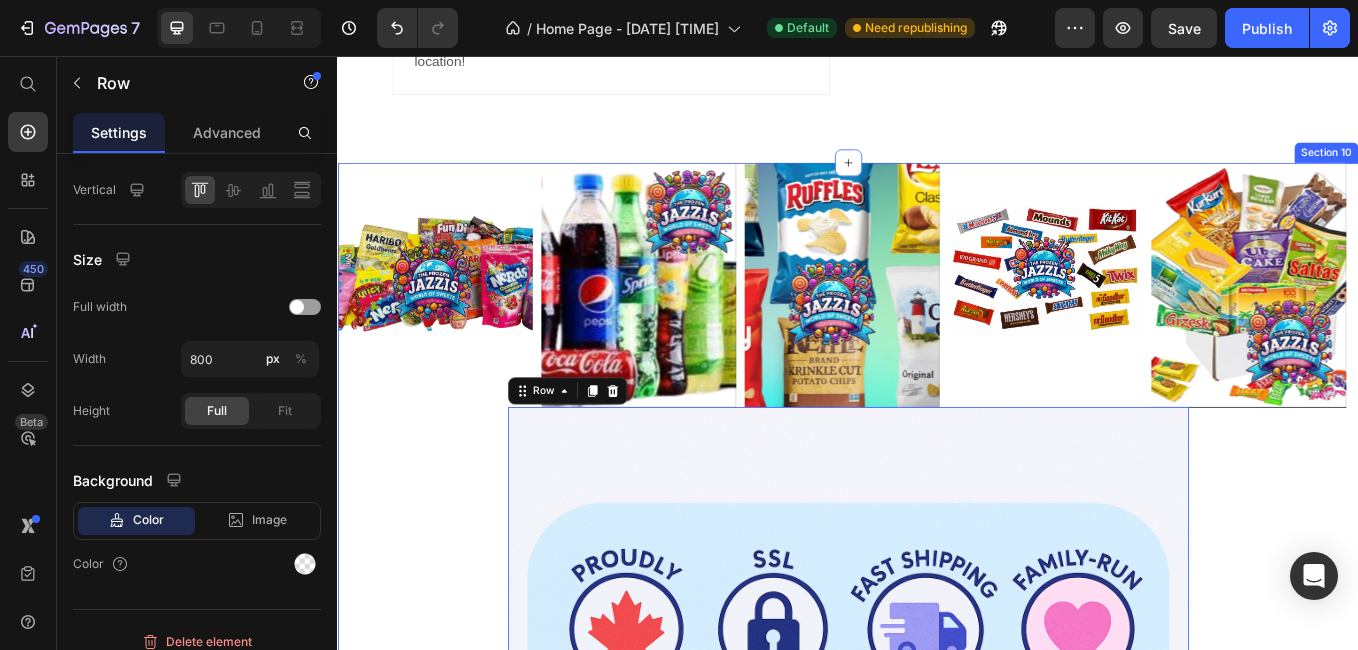 click on "Image Image Image Image Image Carousel Image Row   0" at bounding box center (937, 592) 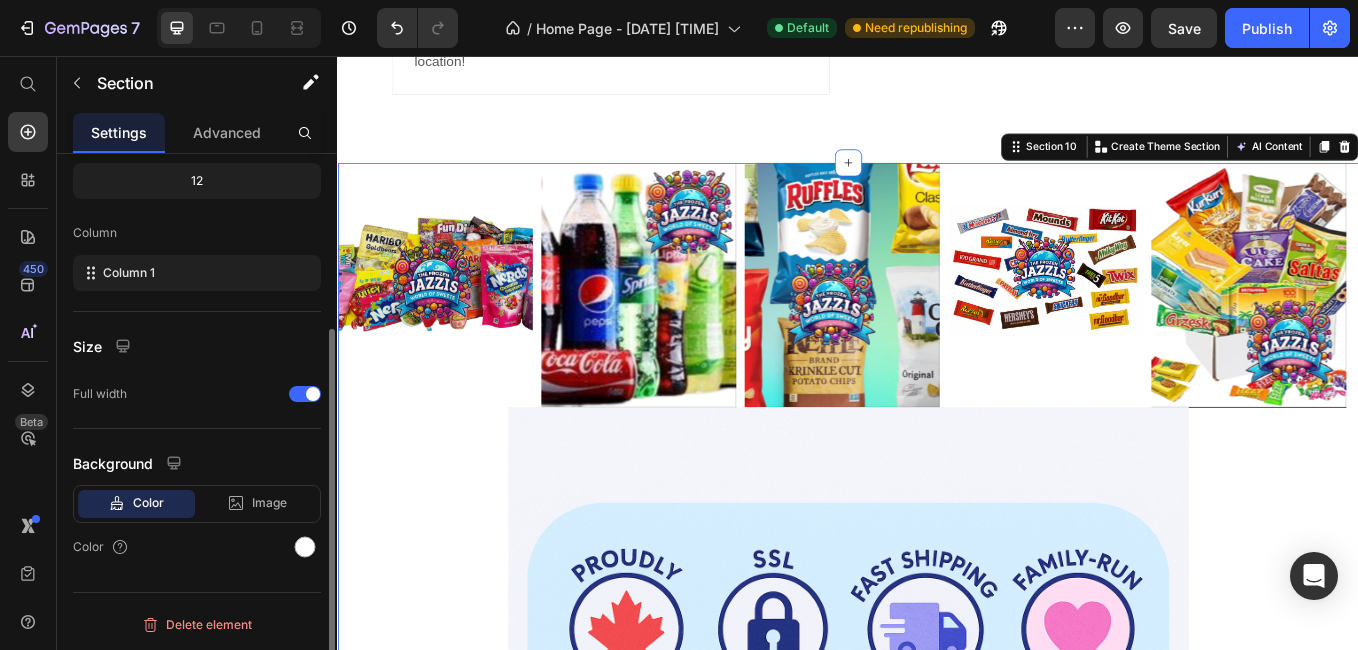 scroll, scrollTop: 0, scrollLeft: 0, axis: both 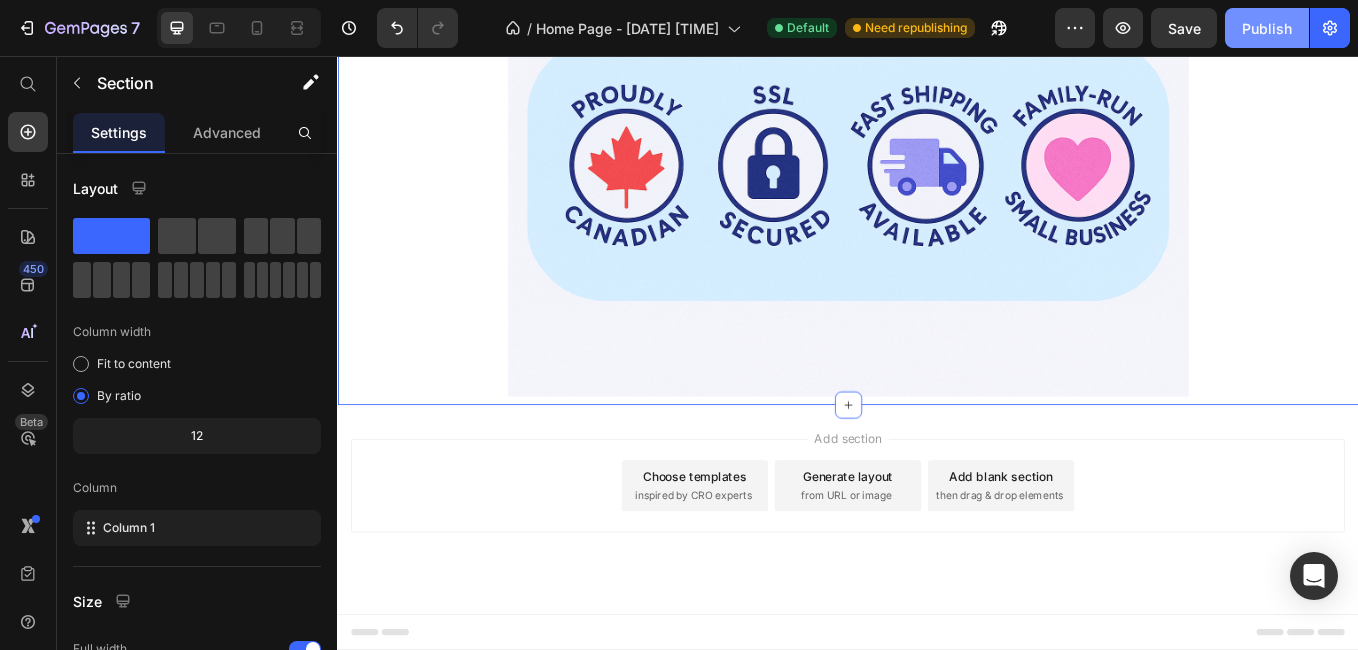 click on "Publish" at bounding box center (1267, 28) 